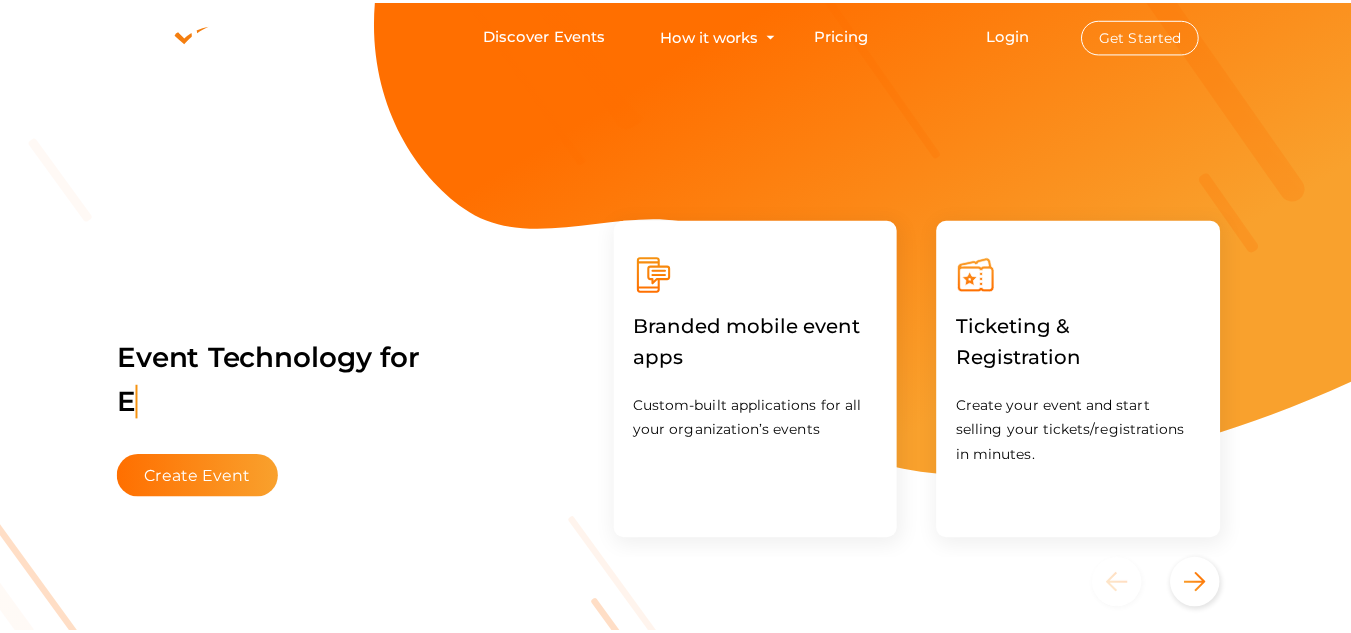 scroll, scrollTop: 0, scrollLeft: 0, axis: both 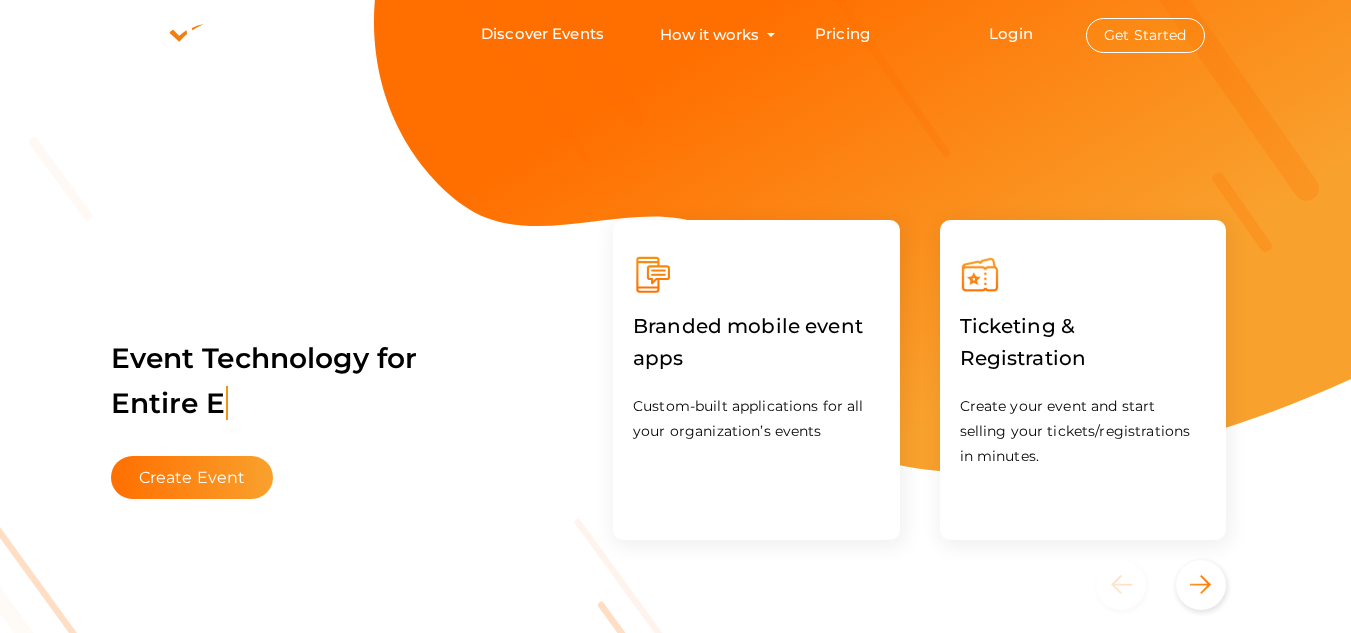 click on "Get Started" at bounding box center (1145, 35) 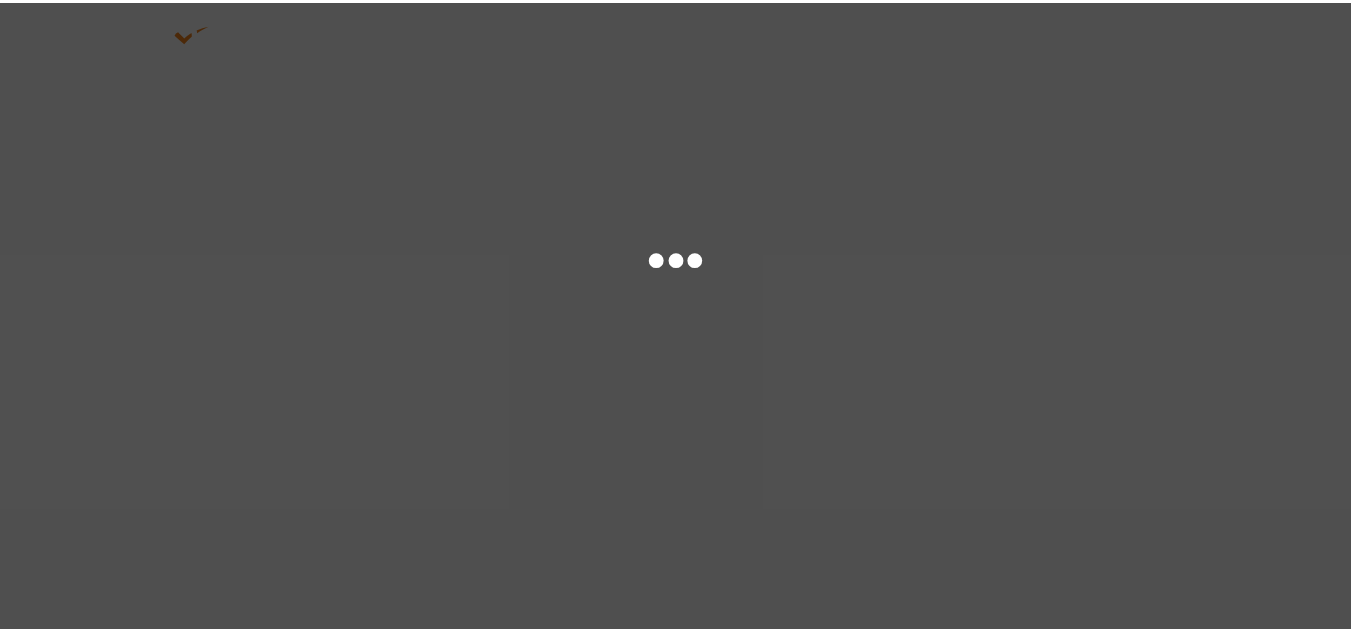 scroll, scrollTop: 0, scrollLeft: 0, axis: both 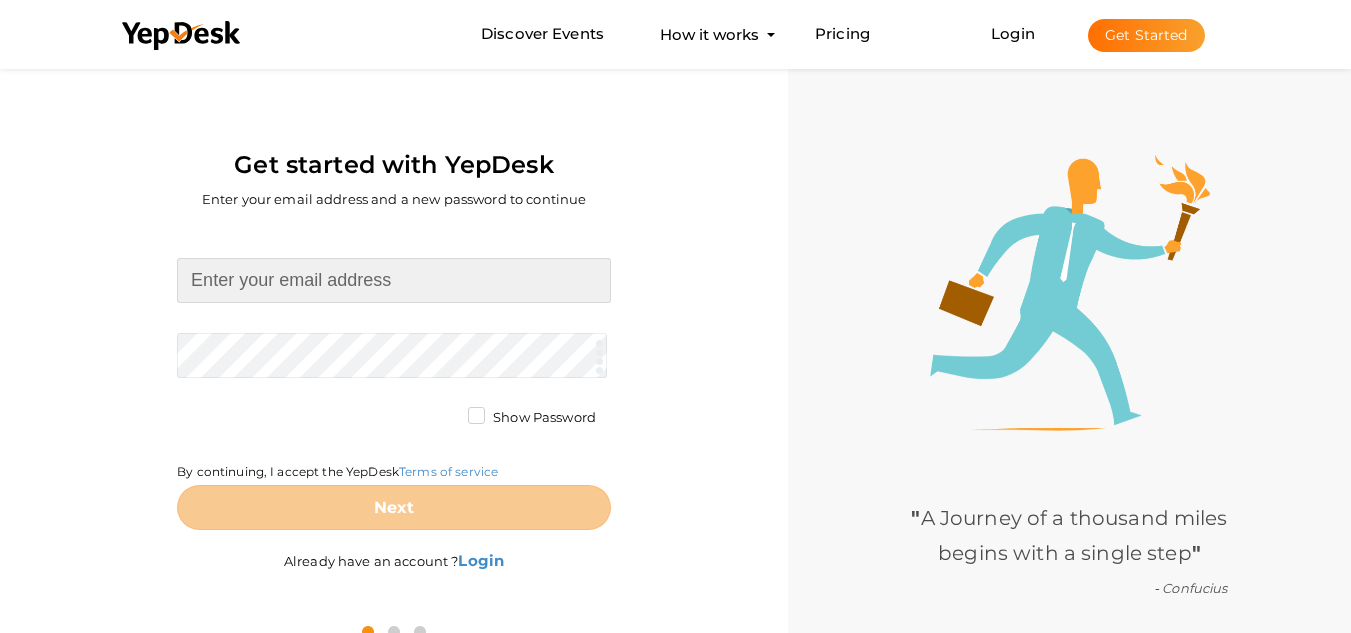 click at bounding box center [394, 280] 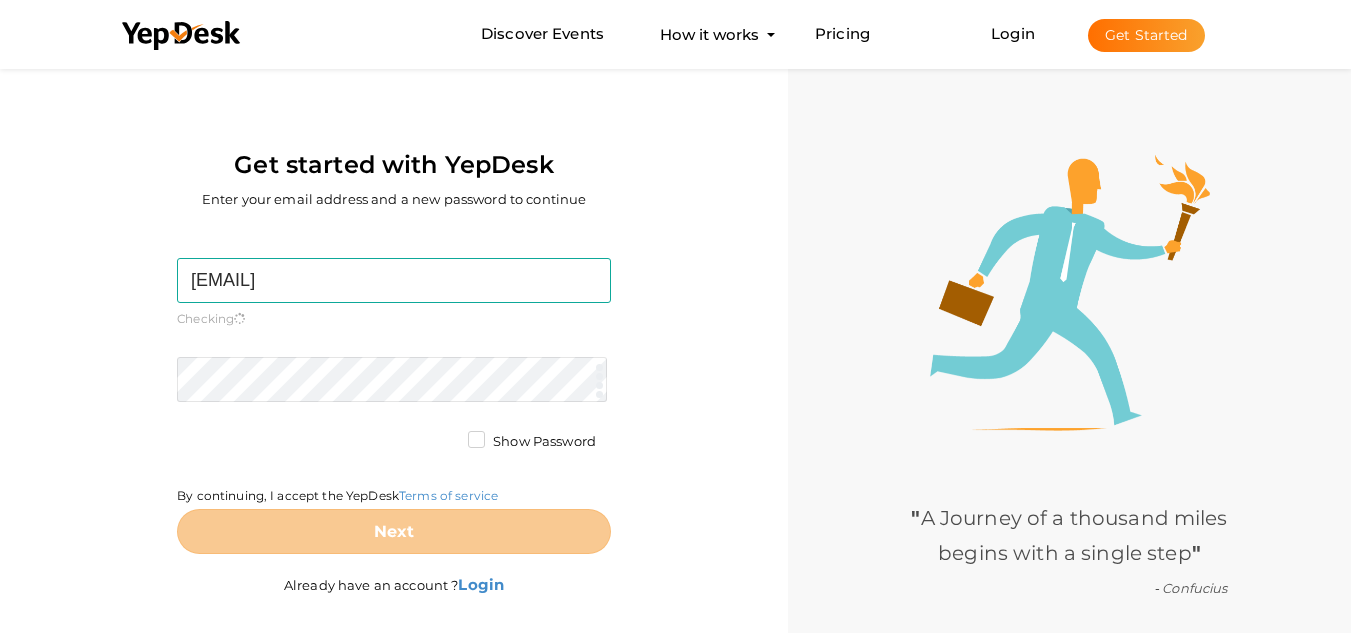click on "lewisartworkanddigitaldesign@gmail.com   Required.
Invalid
email.   Checking
You already have a YepDesk
account. Please  Sign in  your account to create
an organization / group.
Required.
Passwords must be between 4 and 20 characters.
Show Password
By continuing, I accept the YepDesk  Terms of
service
Next" at bounding box center (394, 406) 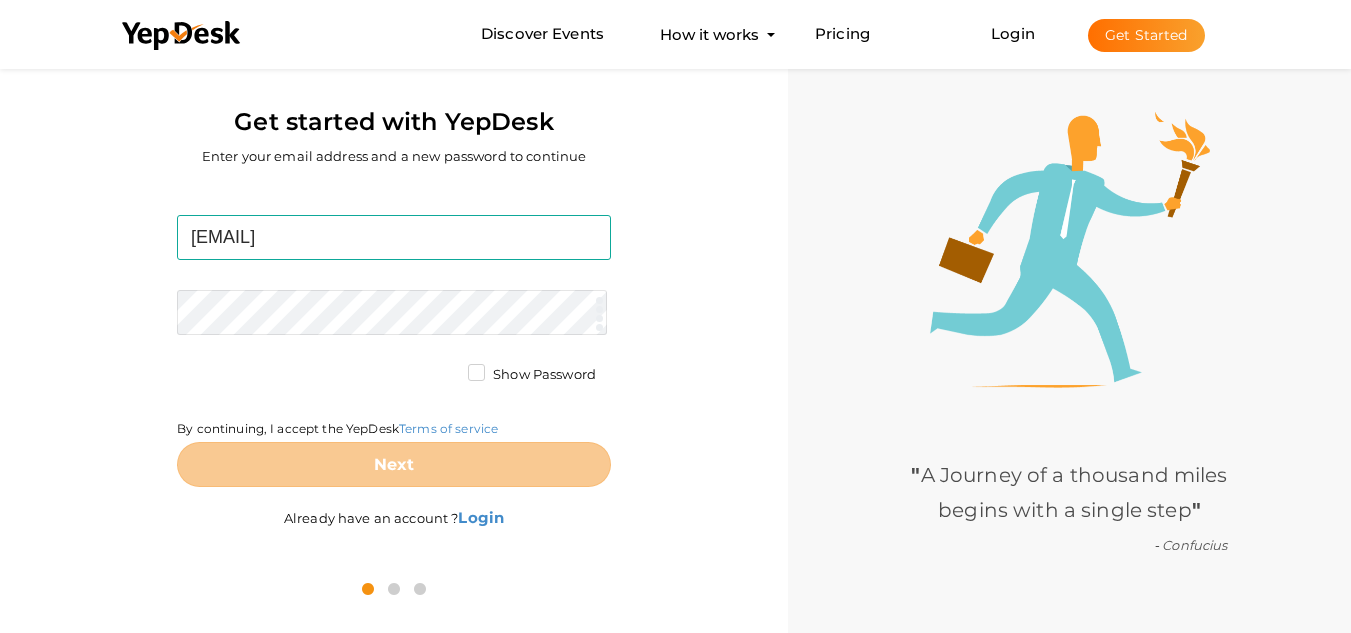 scroll, scrollTop: 64, scrollLeft: 0, axis: vertical 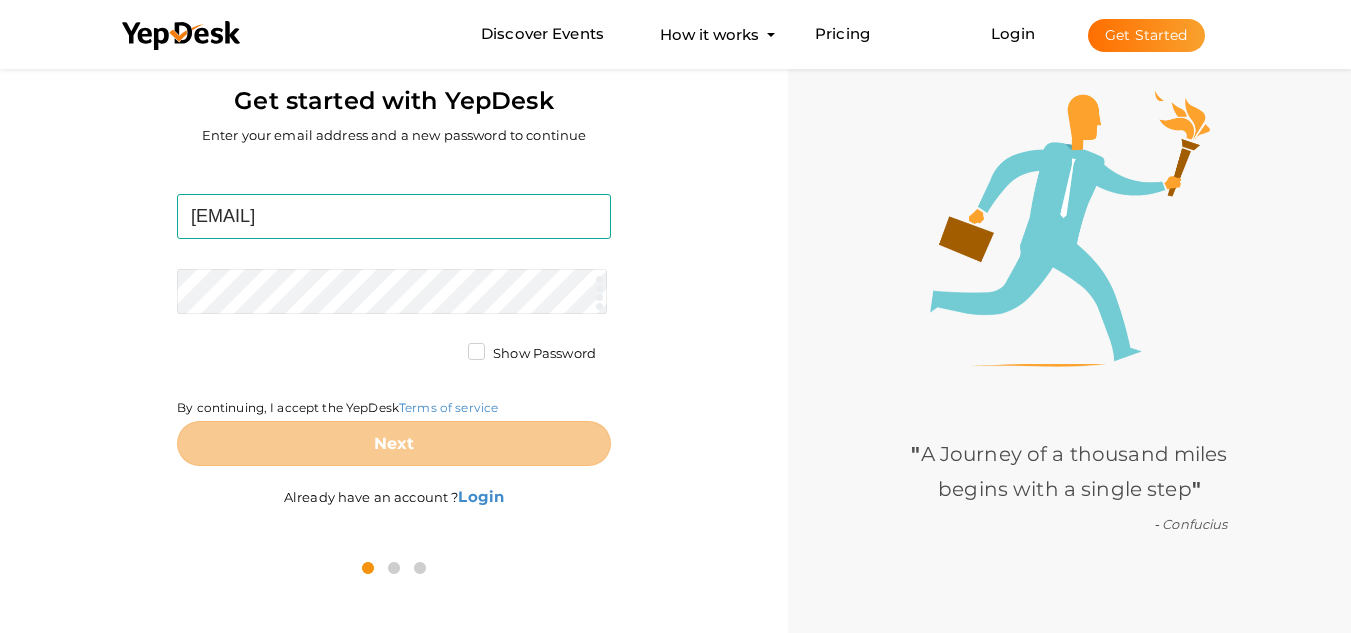 click on "Get Started" at bounding box center (1146, 35) 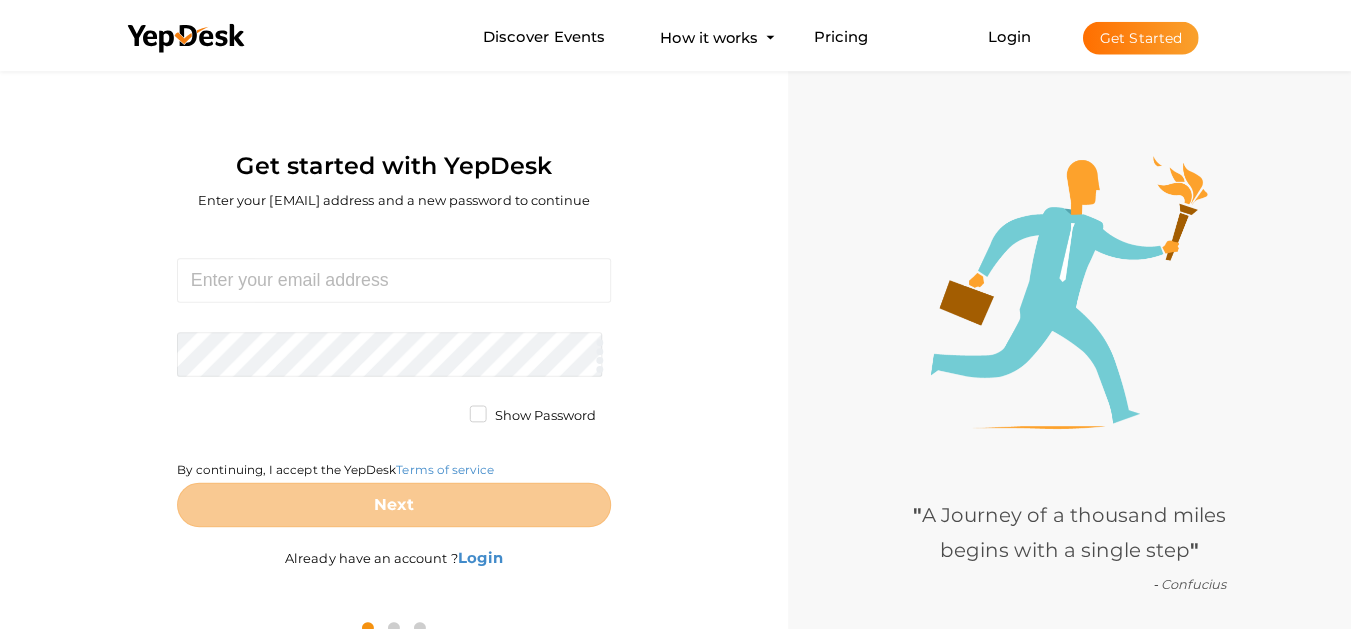 scroll, scrollTop: 0, scrollLeft: 0, axis: both 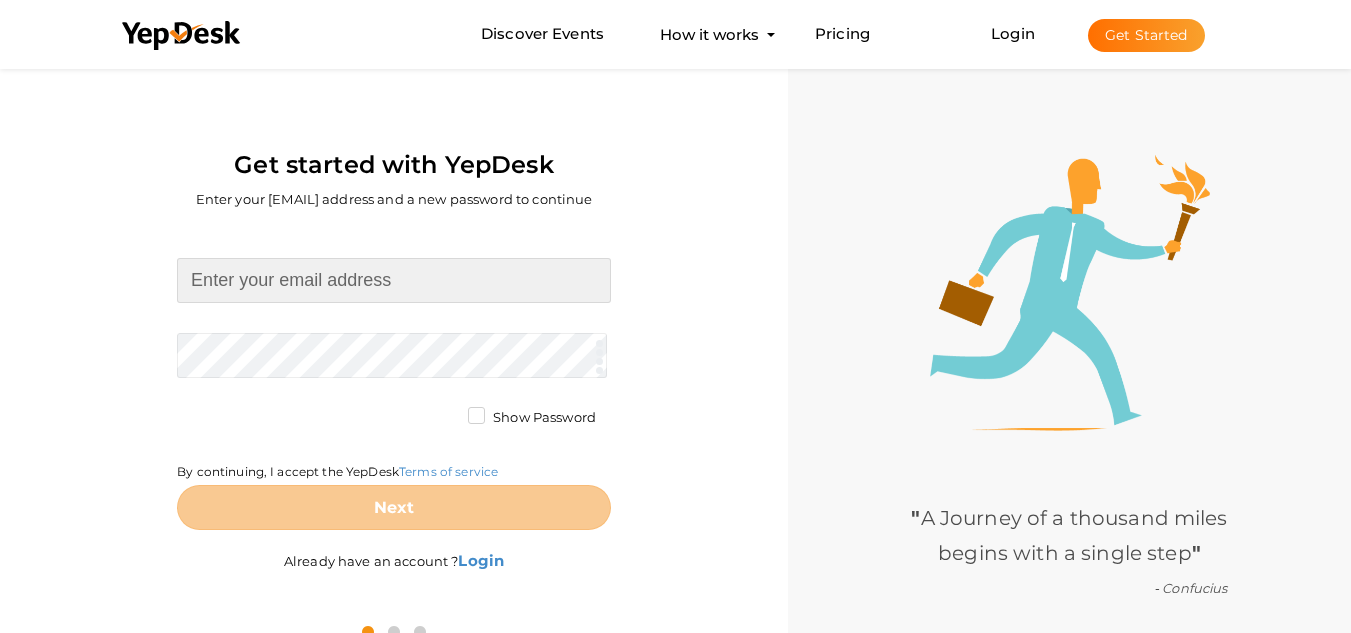 click at bounding box center (394, 280) 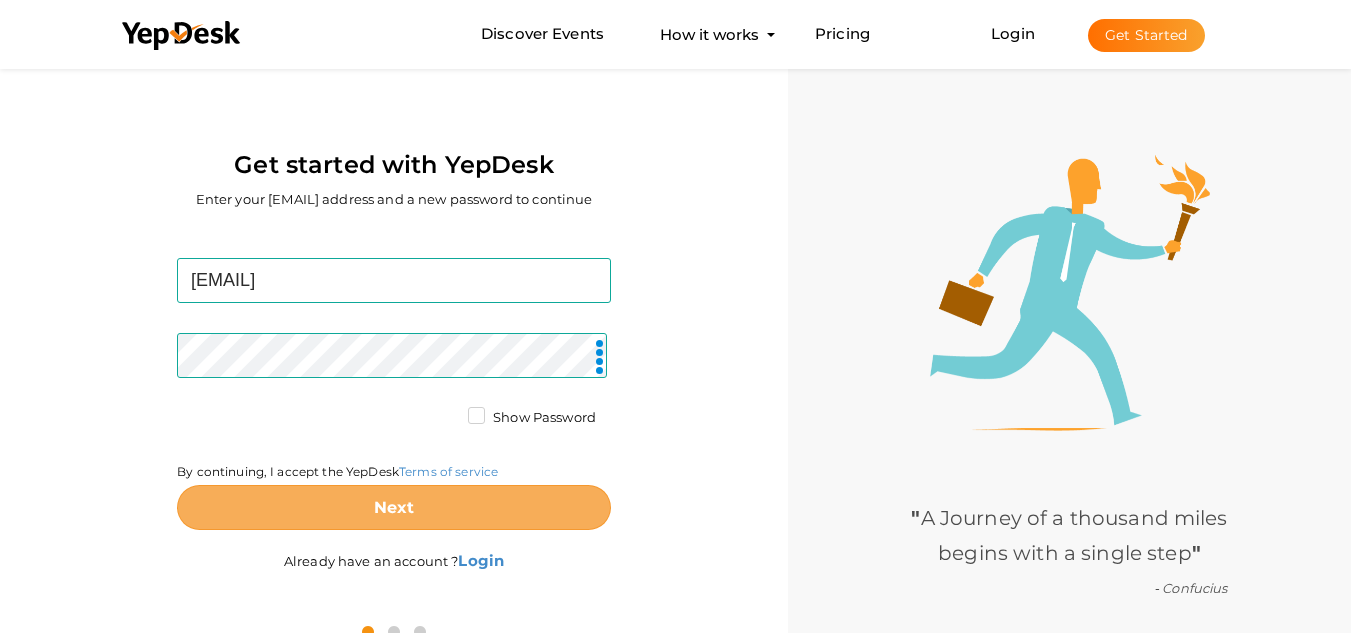 click on "Next" at bounding box center [394, 507] 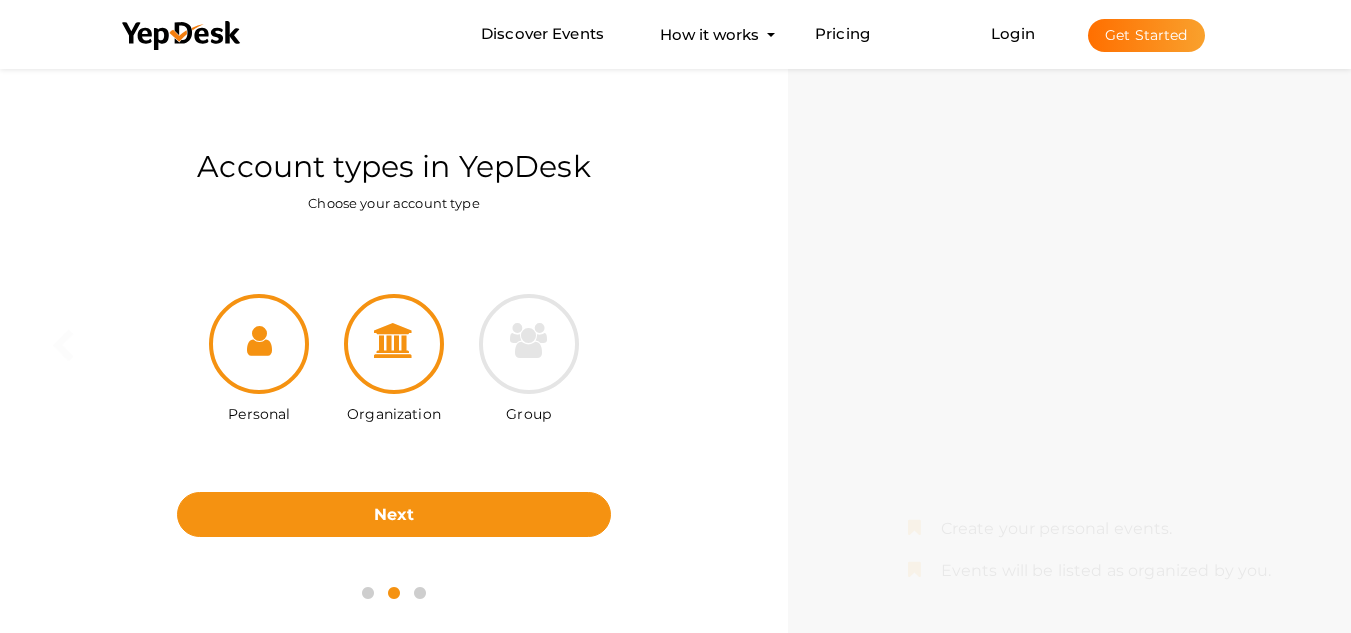 click at bounding box center (394, 344) 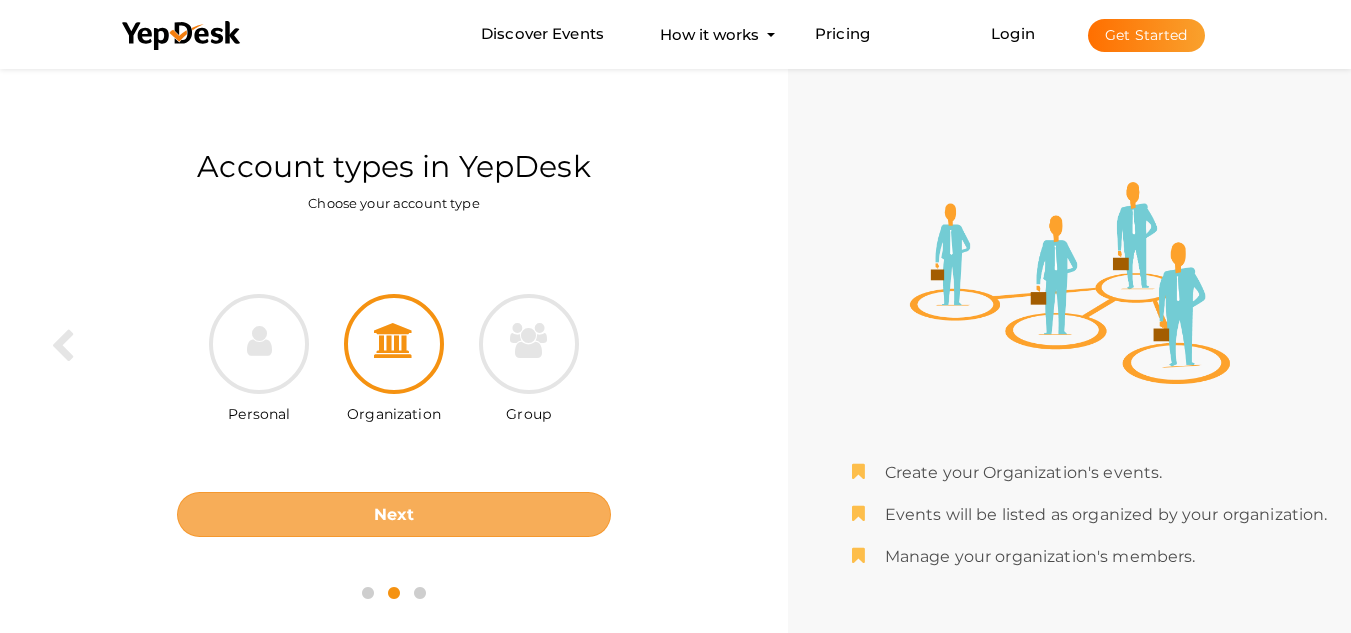 click on "Next" at bounding box center (394, 514) 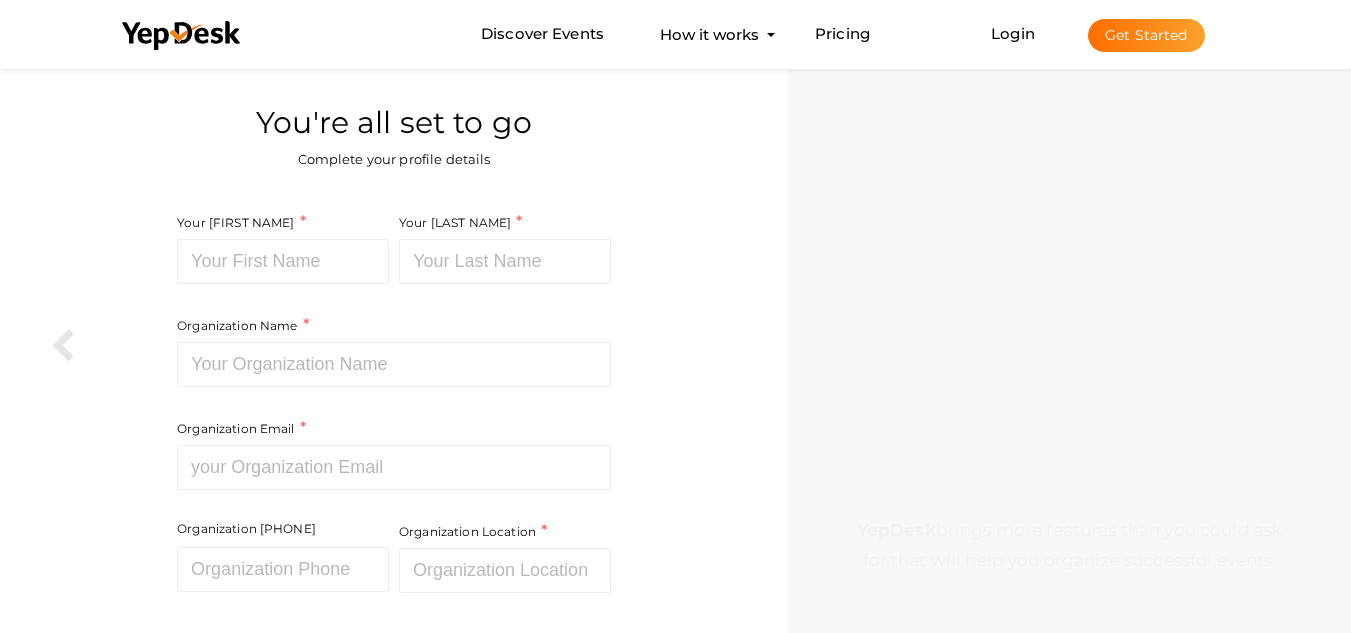click on "Your
First Name      Required.
Must
contain letters only.
Must be between 2 and 20 characters." at bounding box center [283, 247] 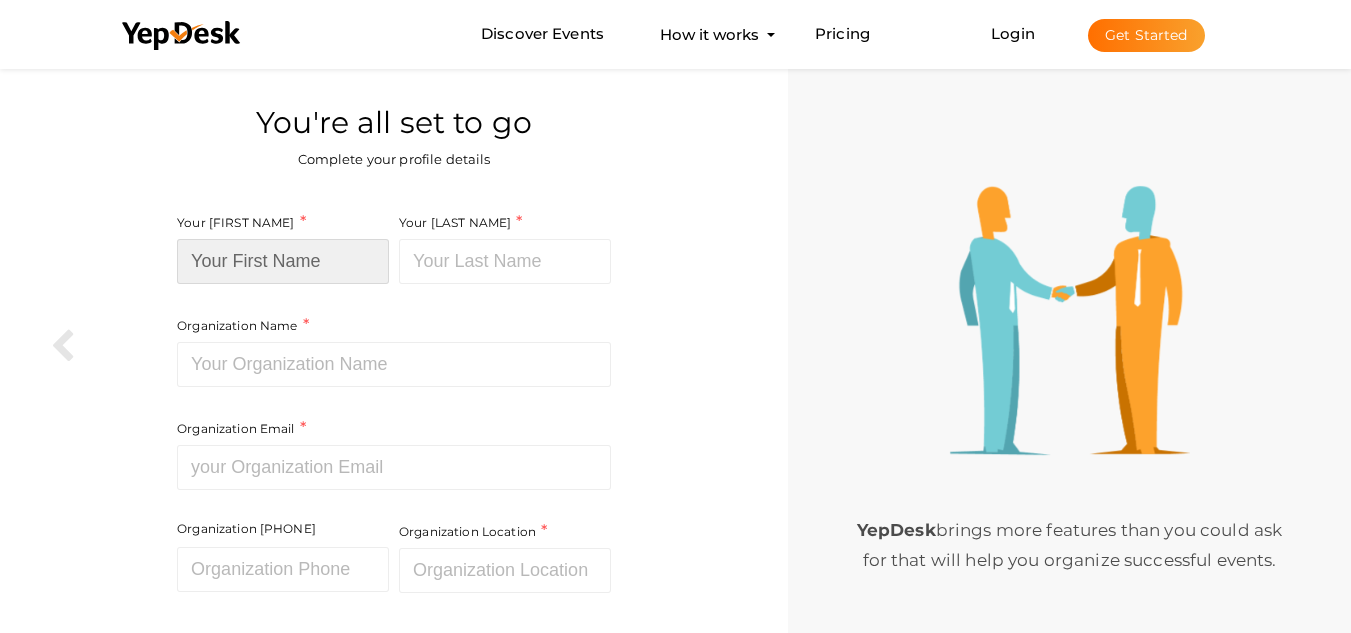 click at bounding box center (283, 261) 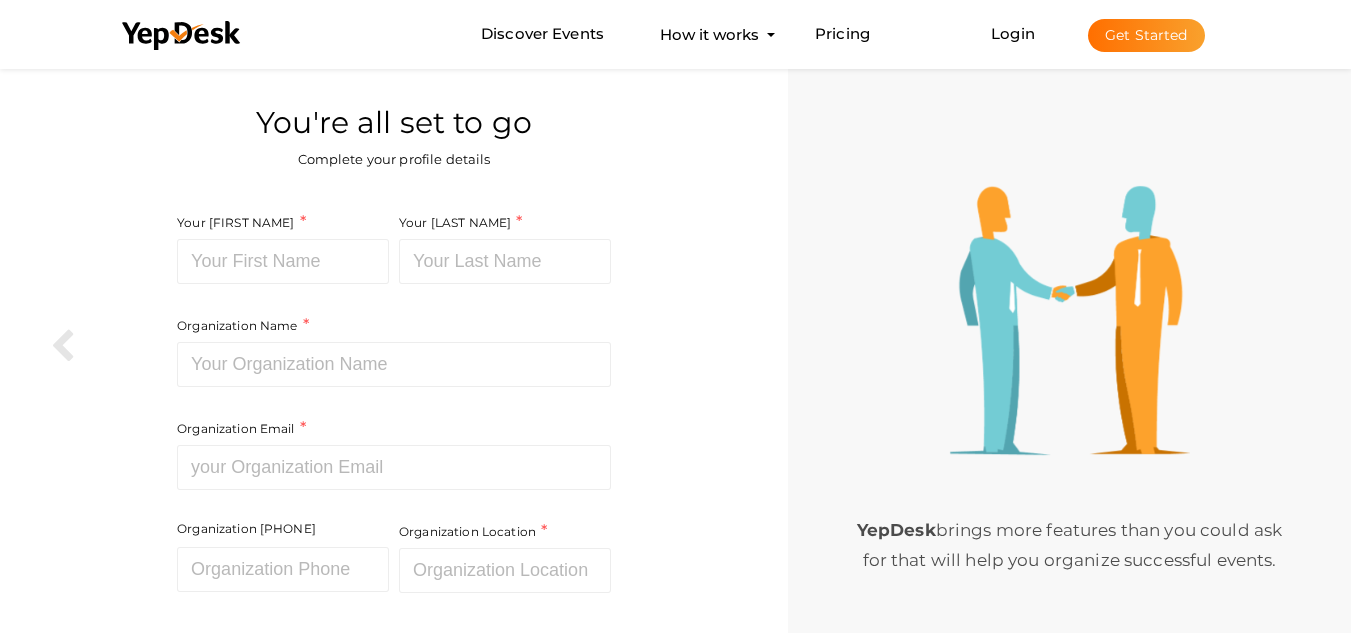 click on "Your
First Name      Required.
Must
contain letters only.
Must be between 2 and 20 characters." at bounding box center (285, 262) 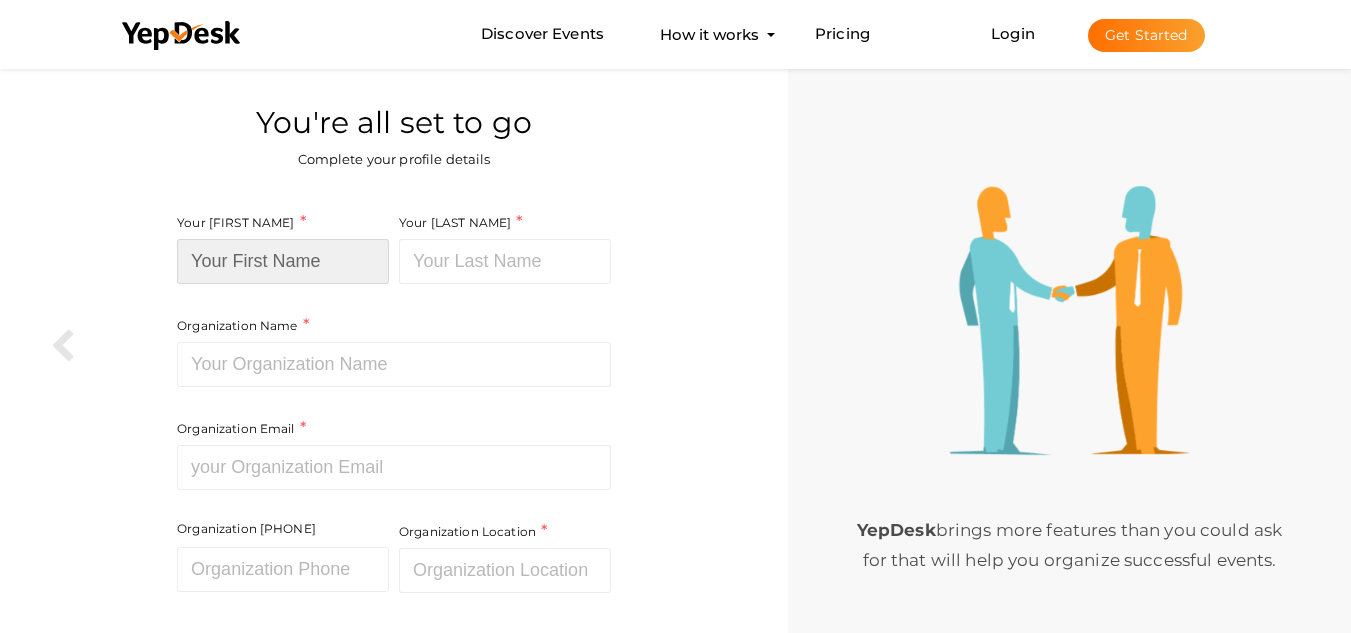 click at bounding box center (283, 261) 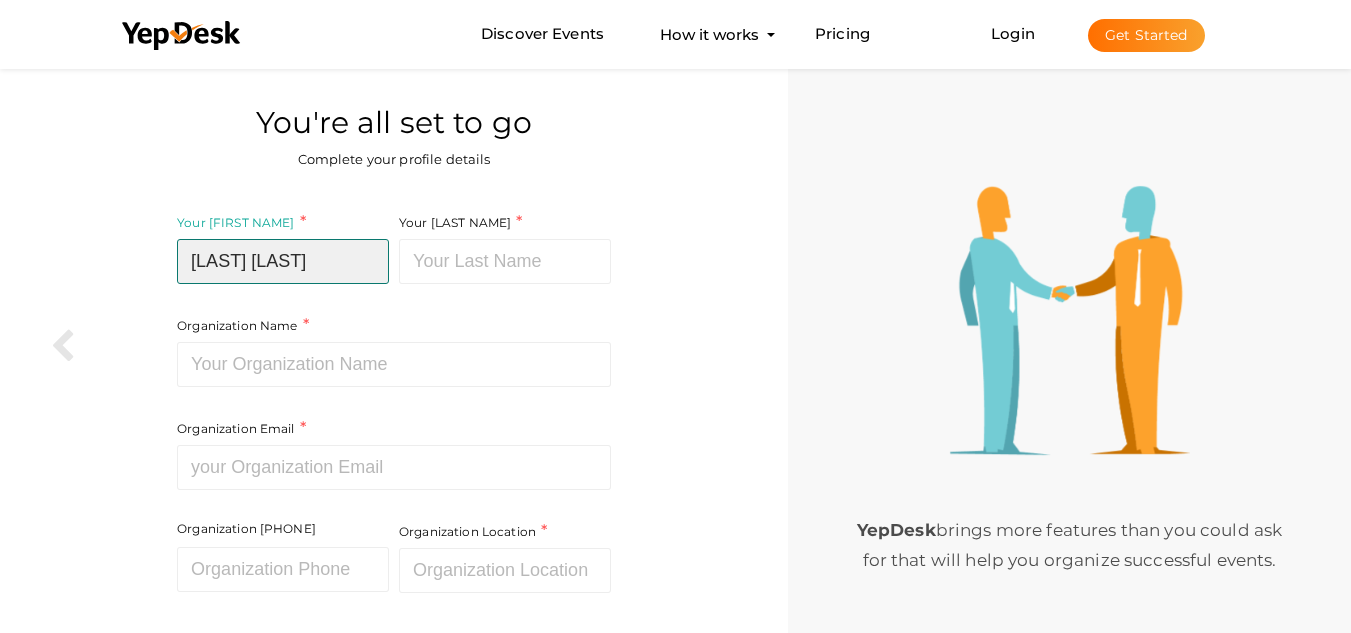 click on "[BRAND]" at bounding box center (283, 261) 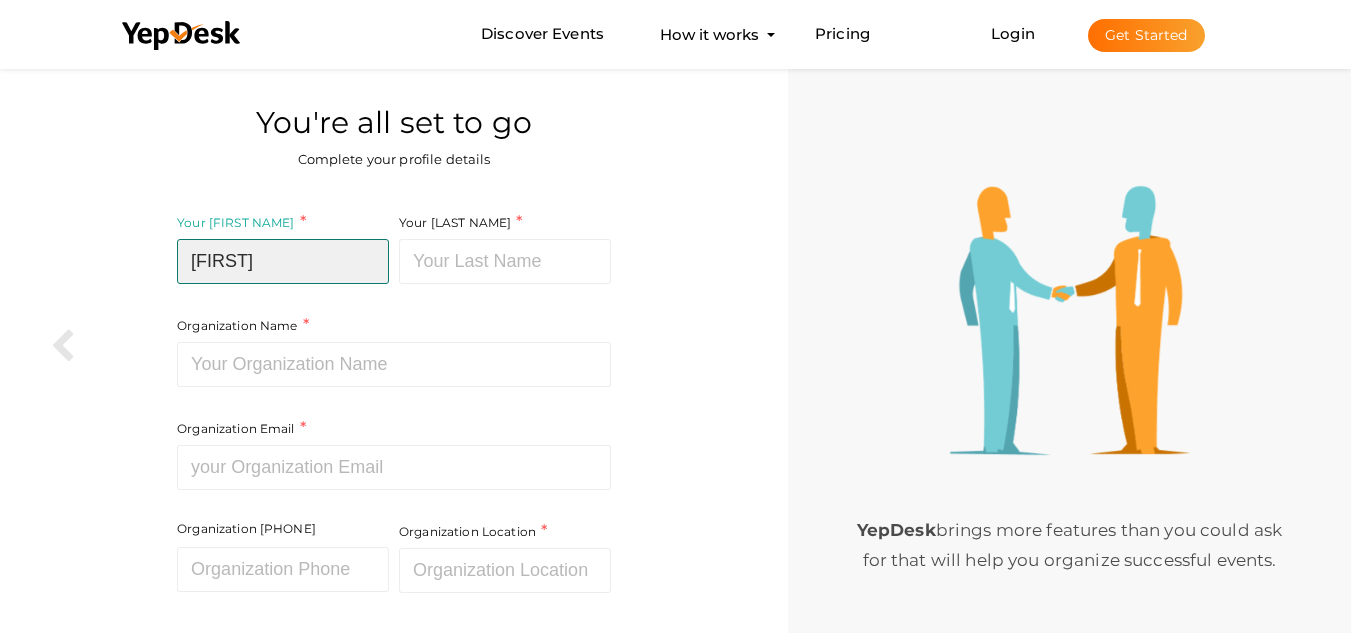 type on "Lewis" 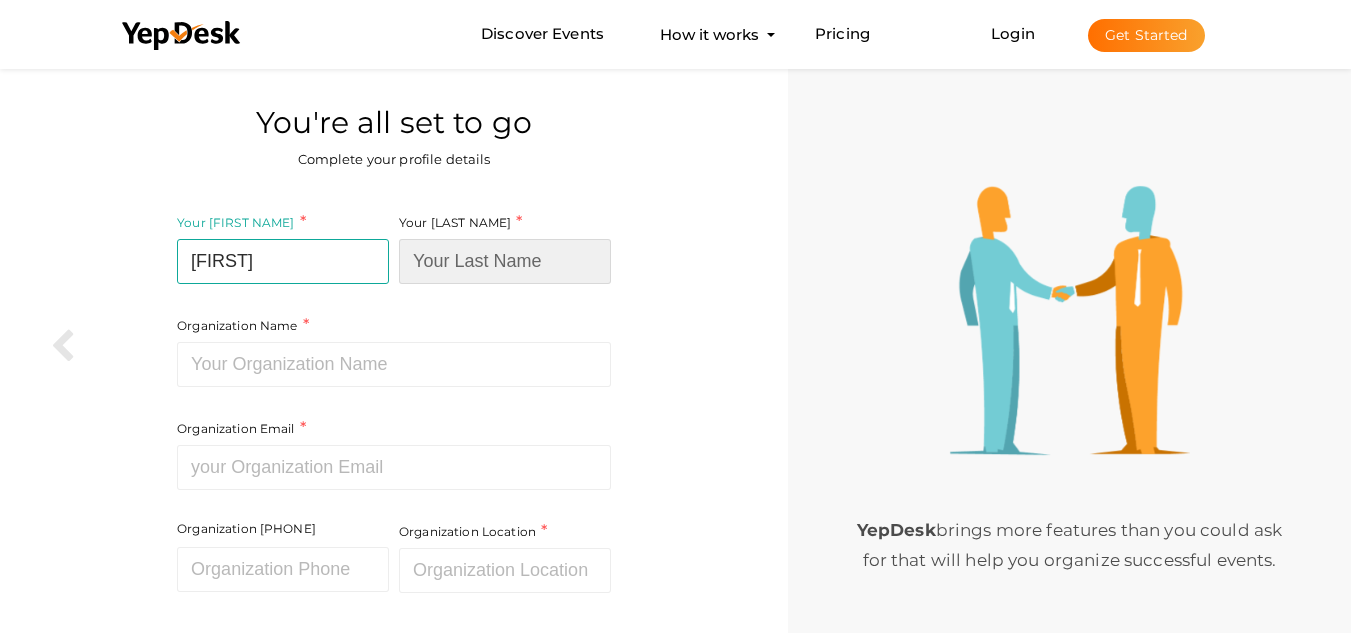 click at bounding box center [505, 261] 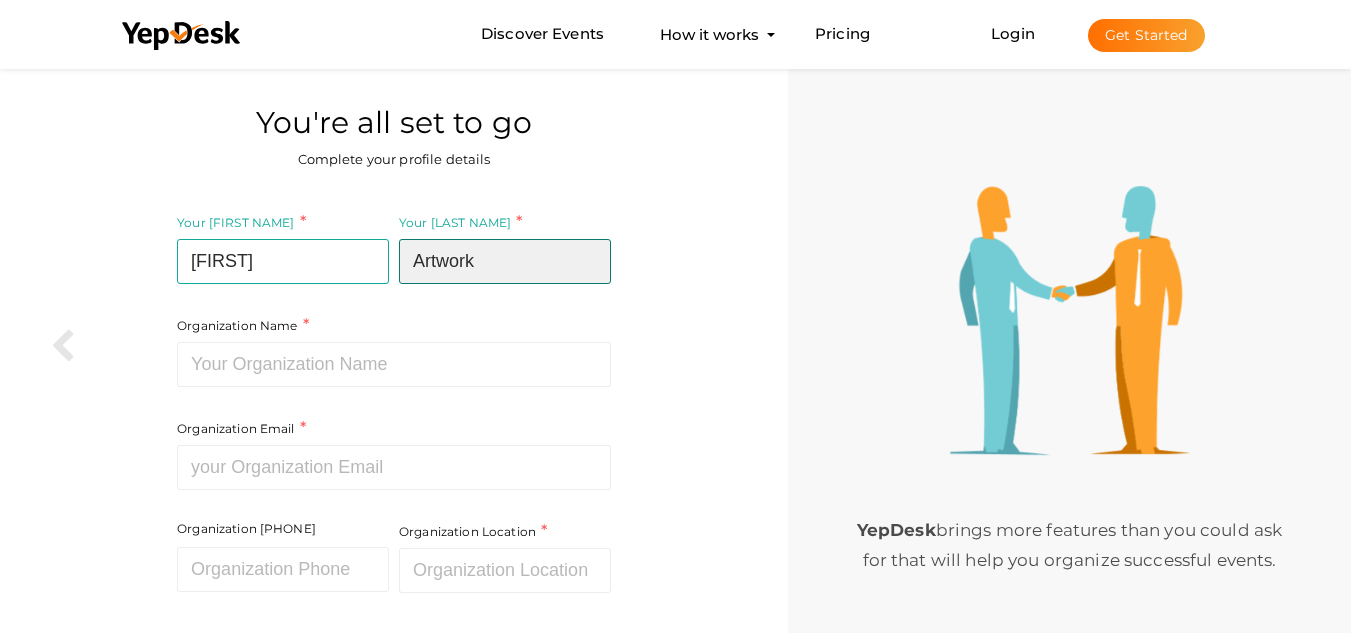 type on "Artwork" 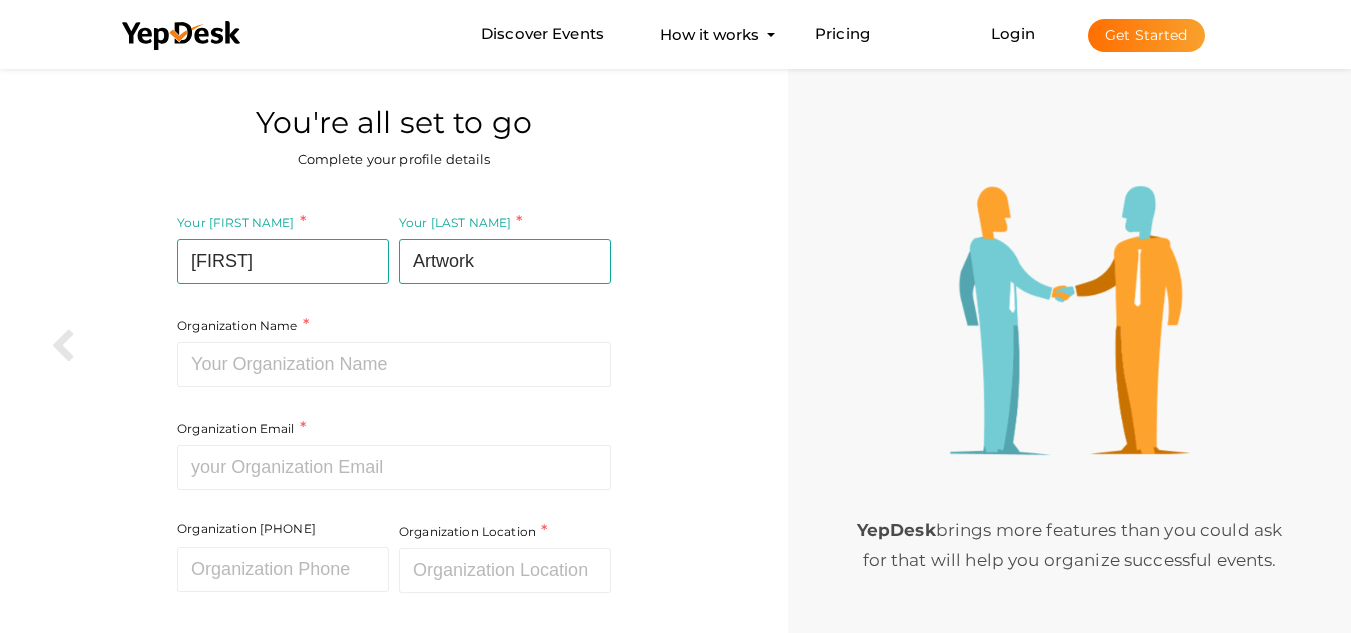 click on "Organization Name      Required.
Between
two and hundred characters   Name already in use.
Please use a different name." at bounding box center (394, 299) 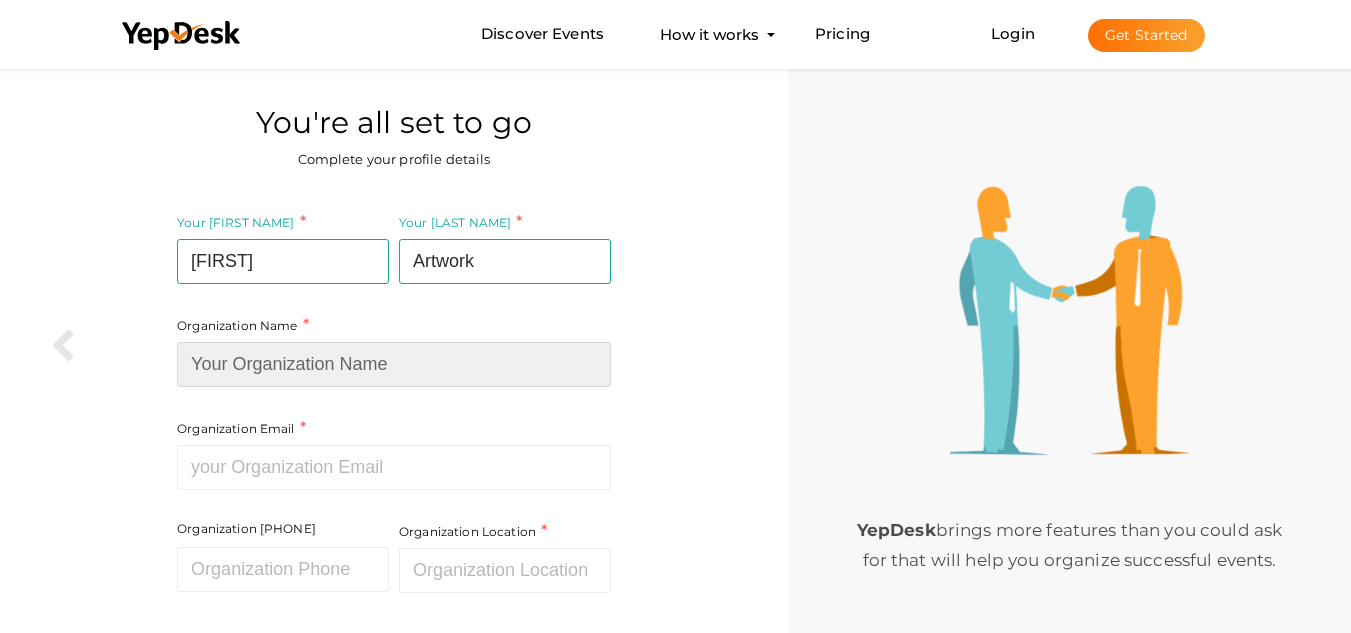 click at bounding box center [394, 364] 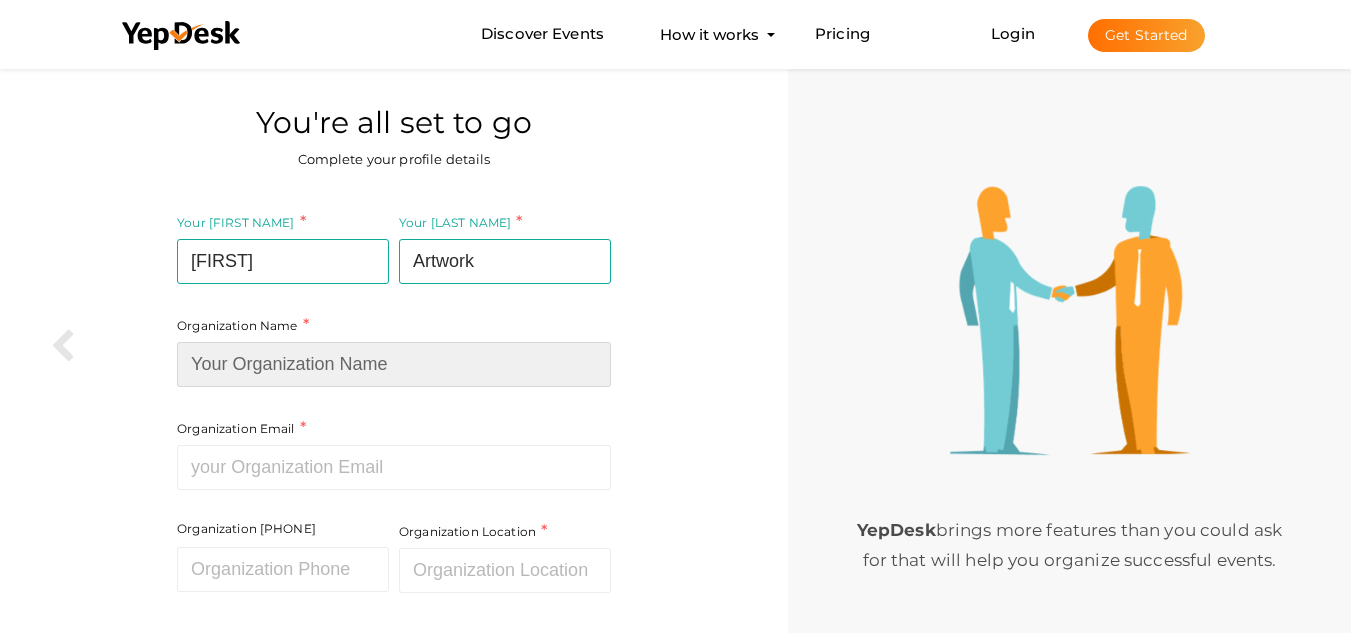 paste on "Lewis Artwork & Digital Designs" 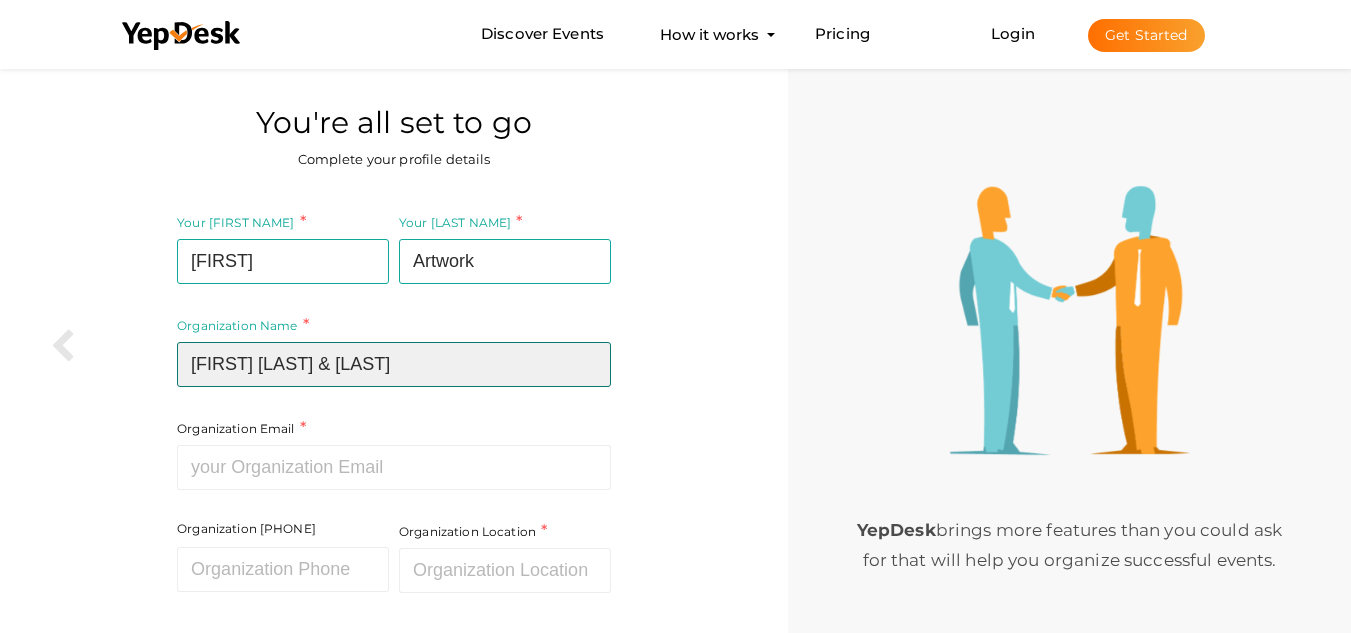 type on "Lewis Artwork & Digital Designs" 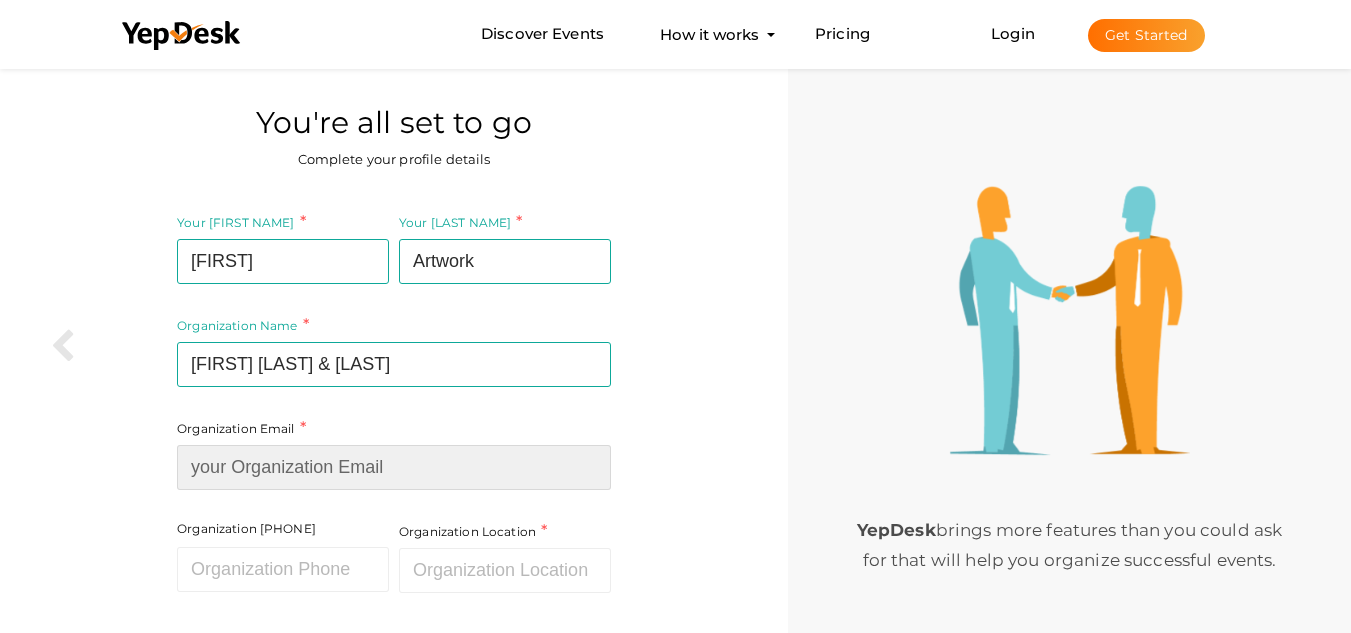 click at bounding box center (394, 467) 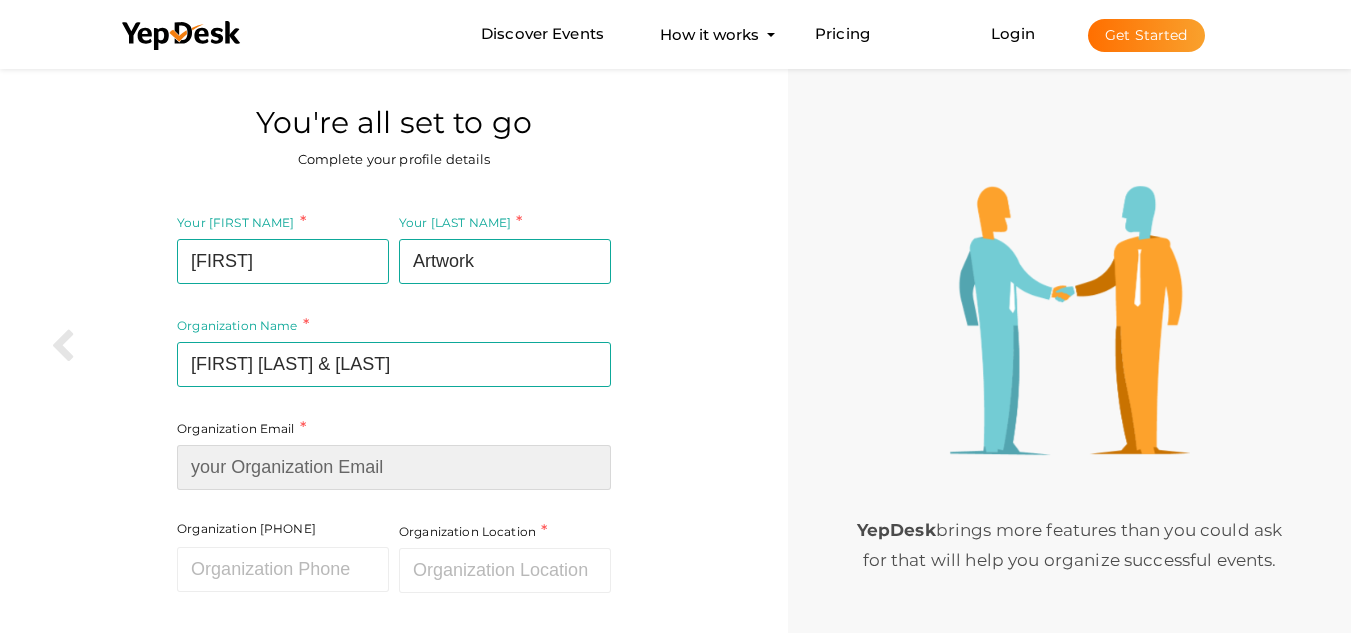 paste on "[USERNAME]@example.com" 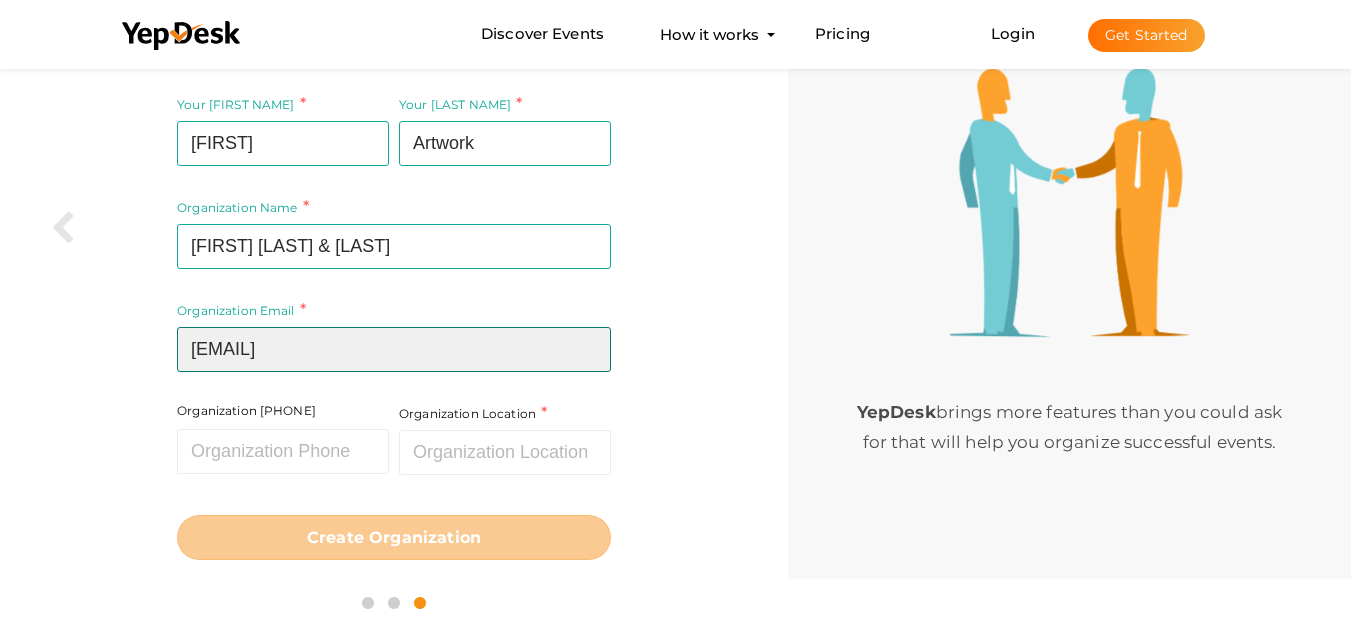scroll, scrollTop: 119, scrollLeft: 0, axis: vertical 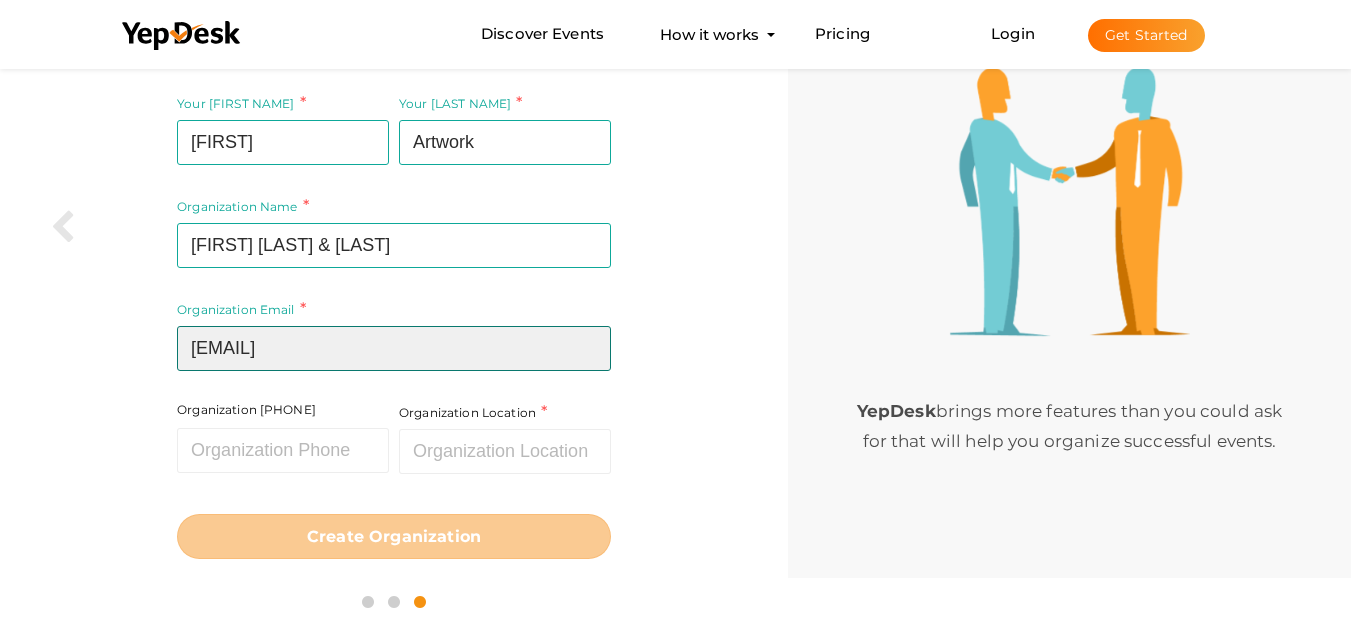 type on "[USERNAME]@example.com" 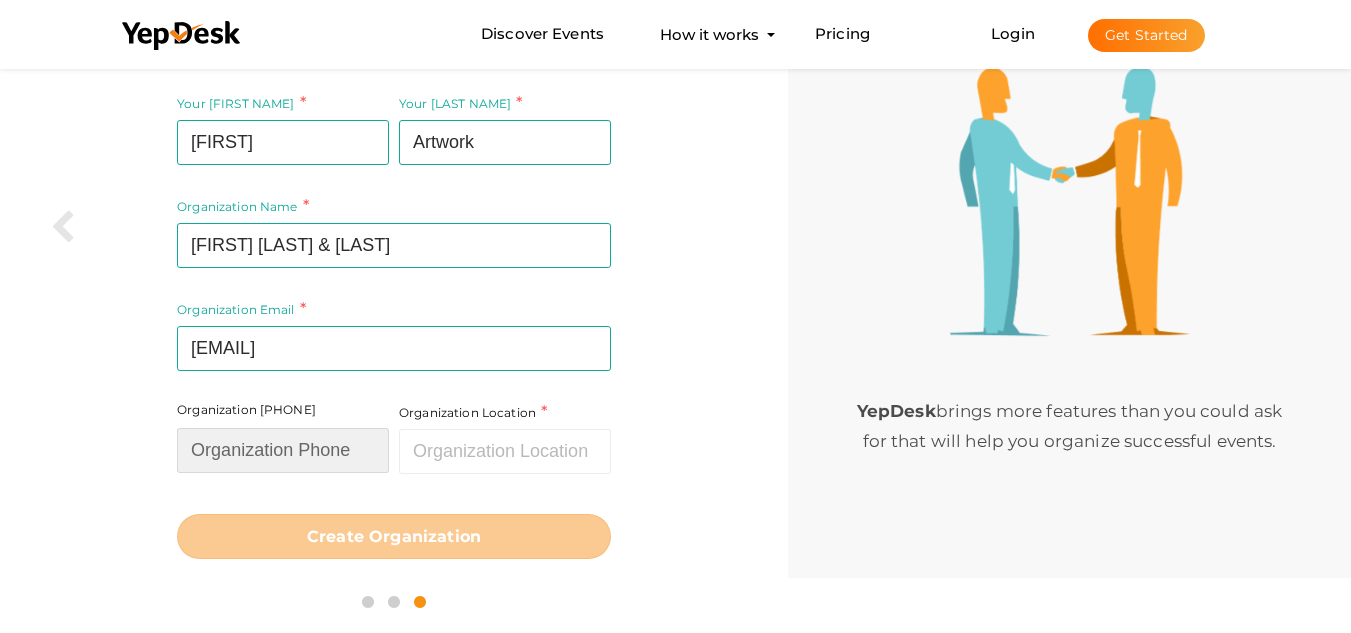 click at bounding box center (283, 450) 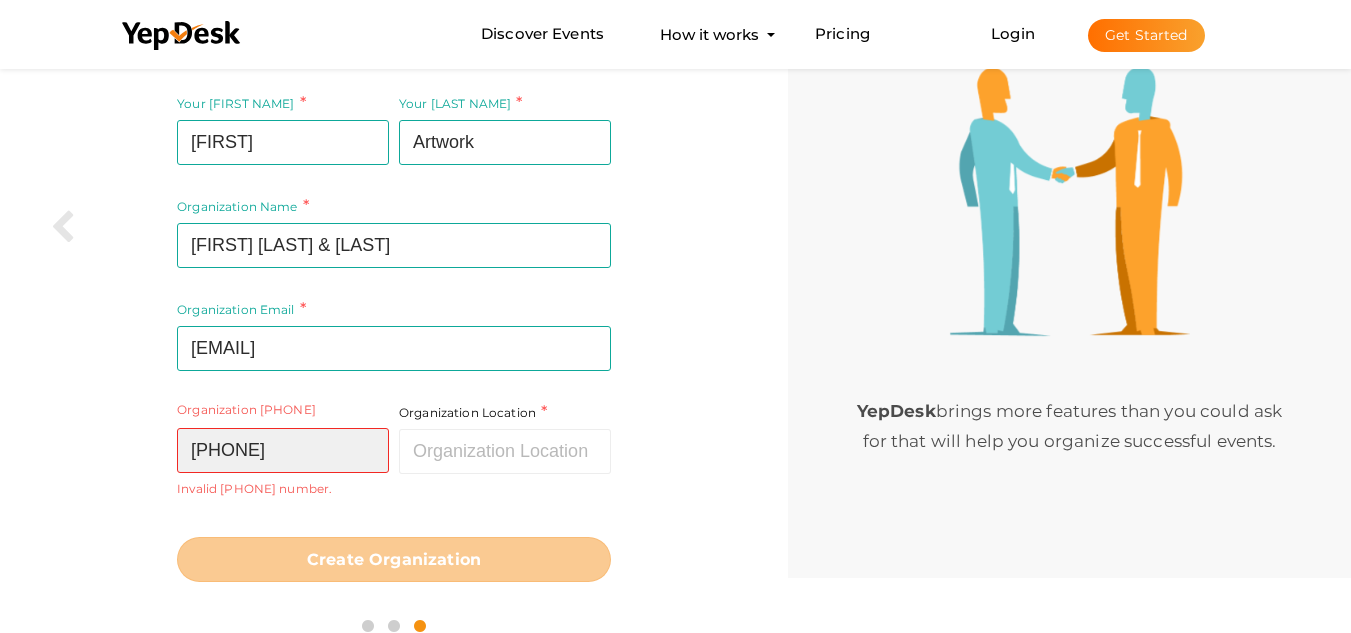 type on "832-391-8249" 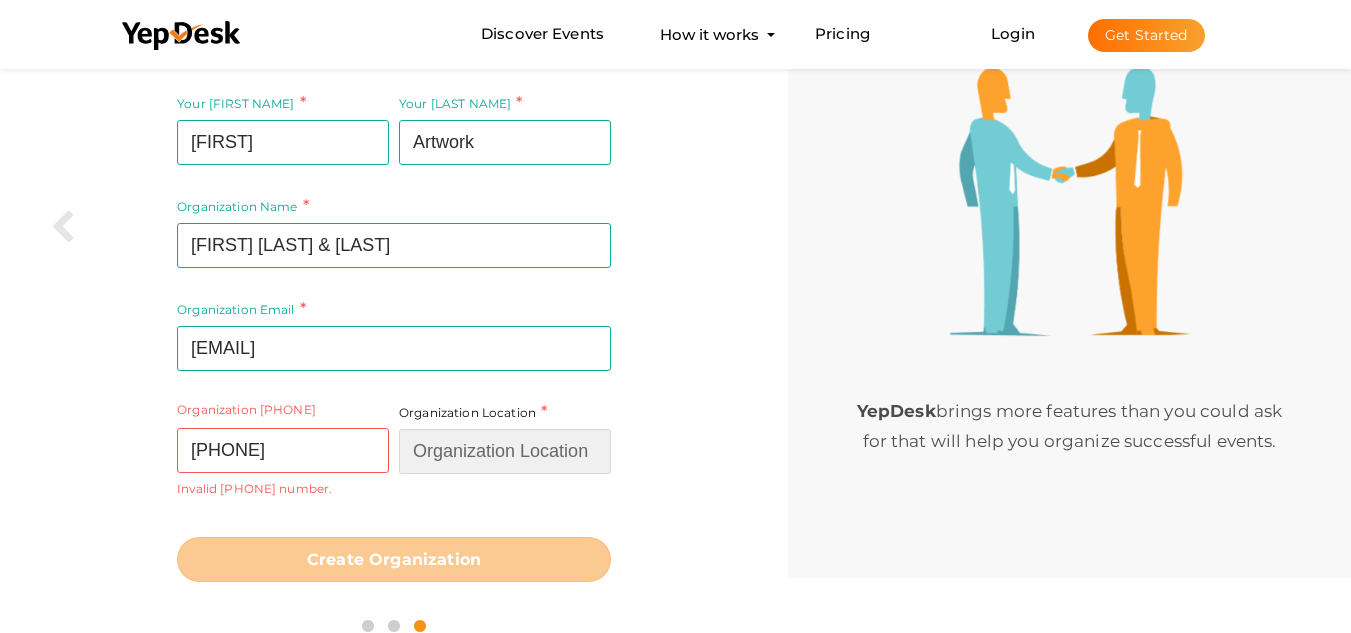 click at bounding box center [505, 451] 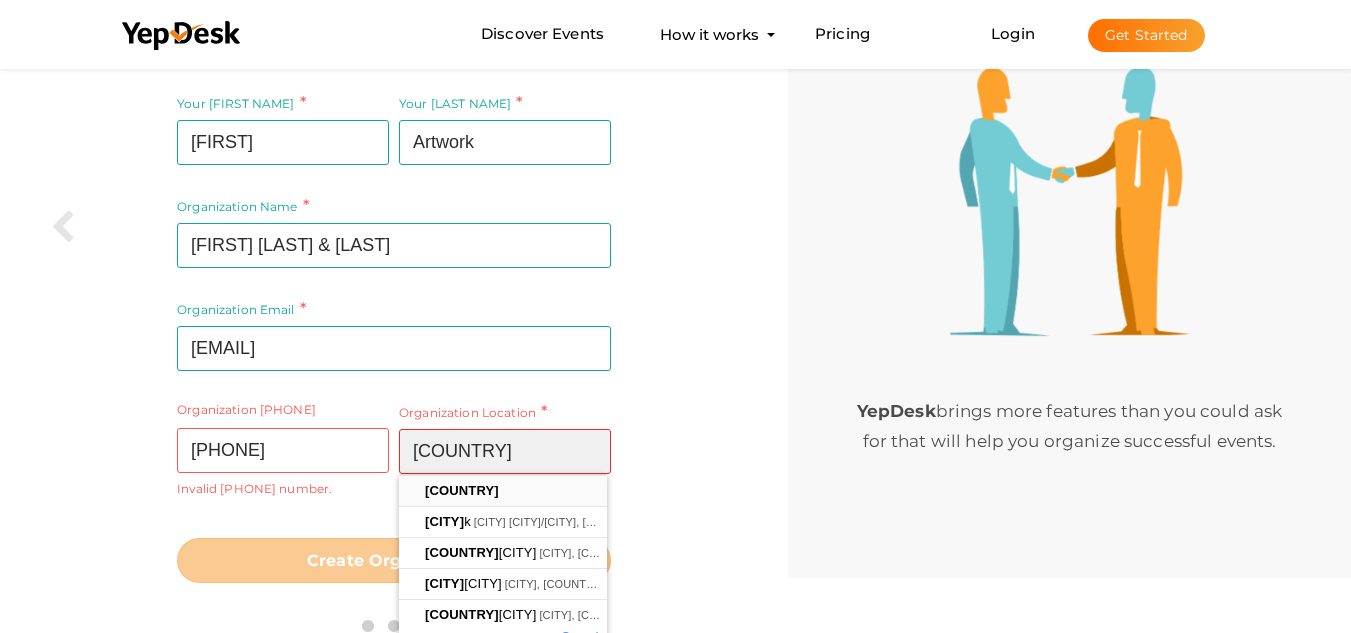 type on "[COUNTRY]" 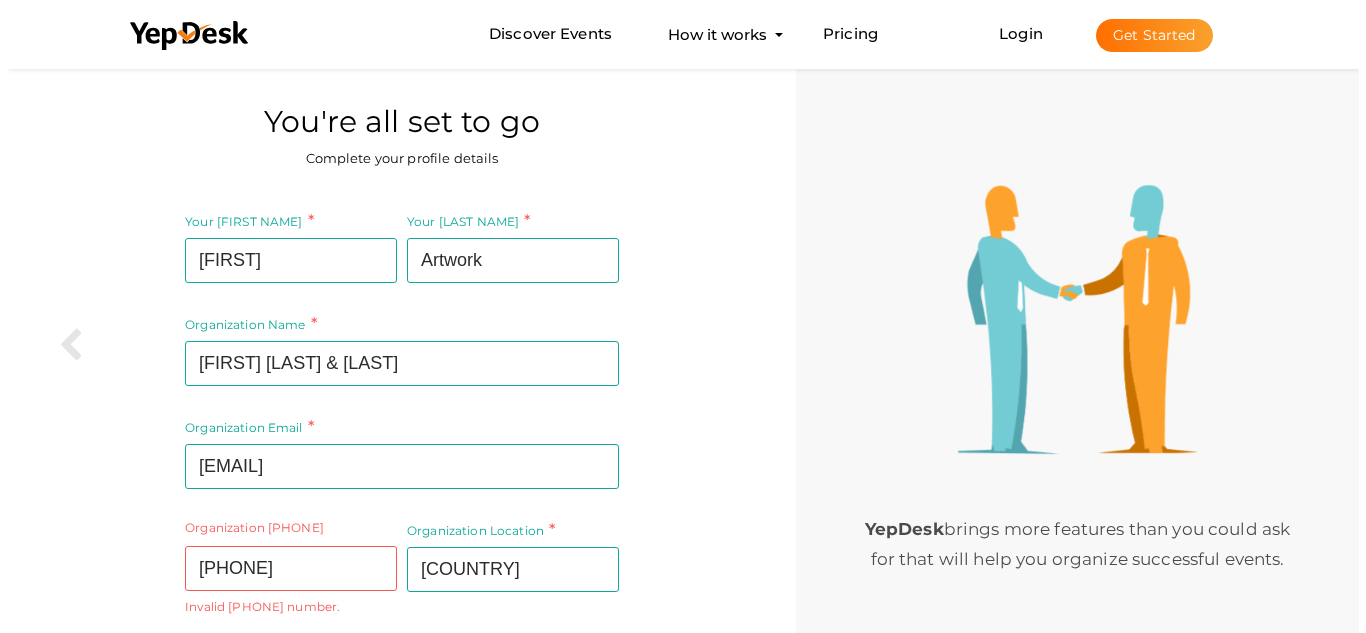scroll, scrollTop: 0, scrollLeft: 0, axis: both 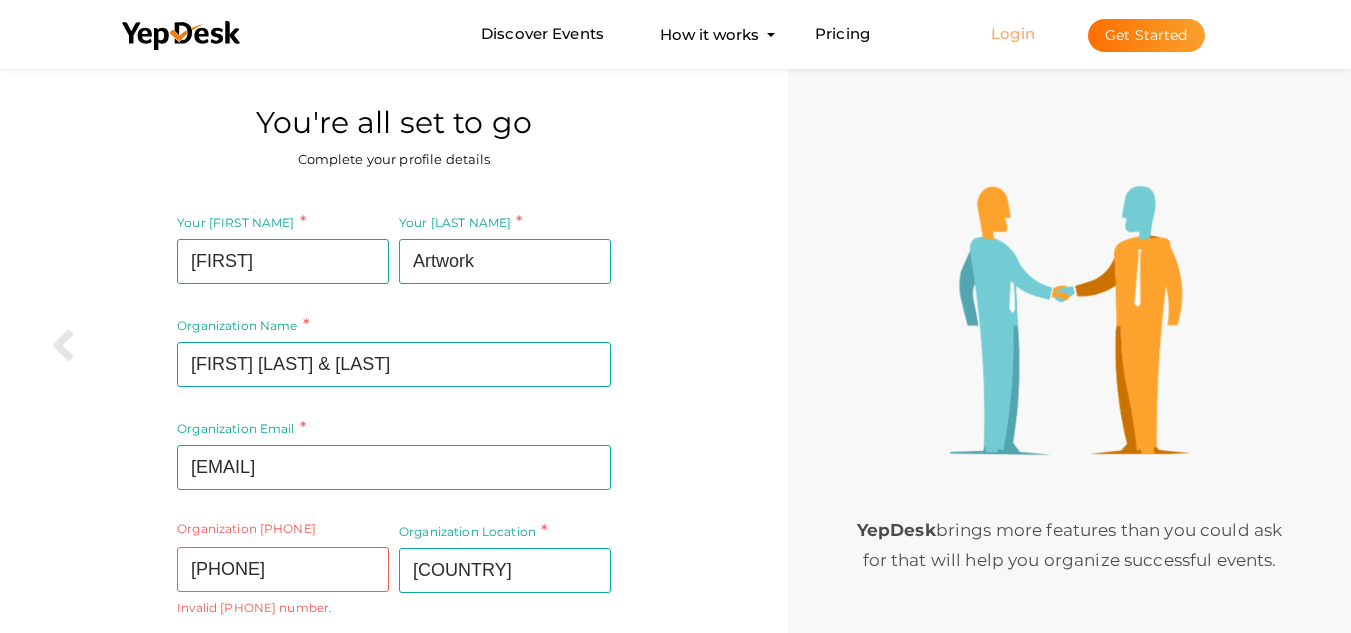 click on "Login" at bounding box center [1013, 33] 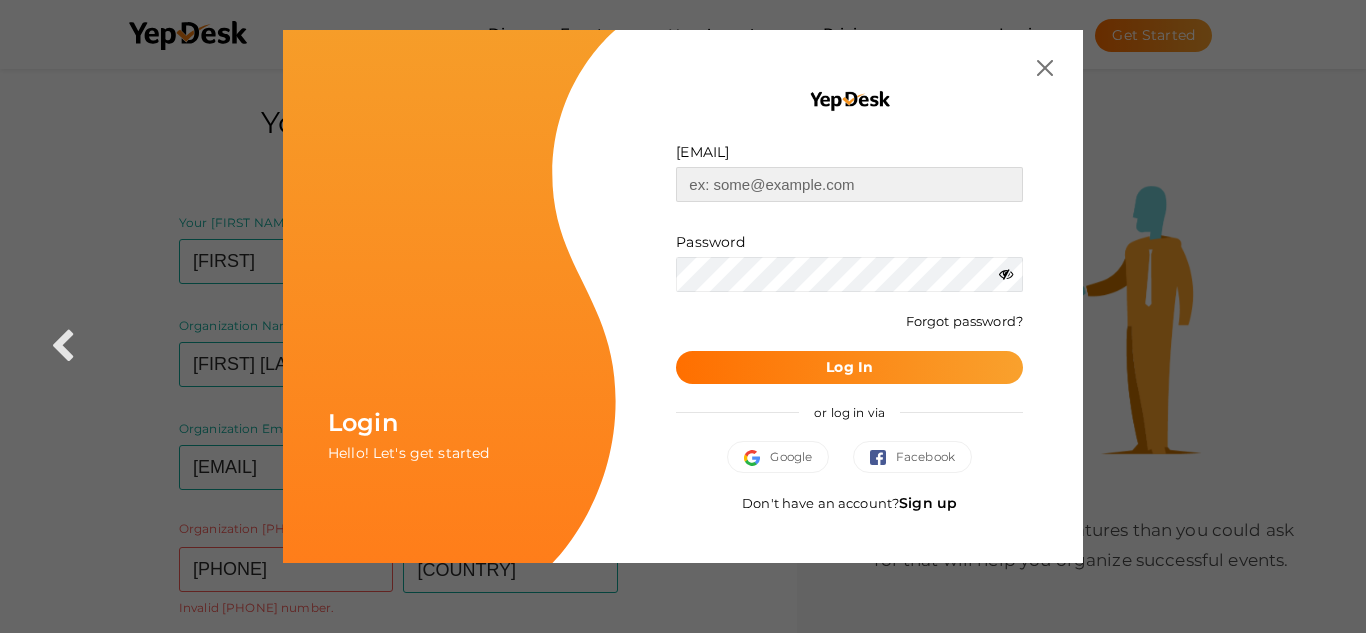 type on "[USERNAME]@example.com" 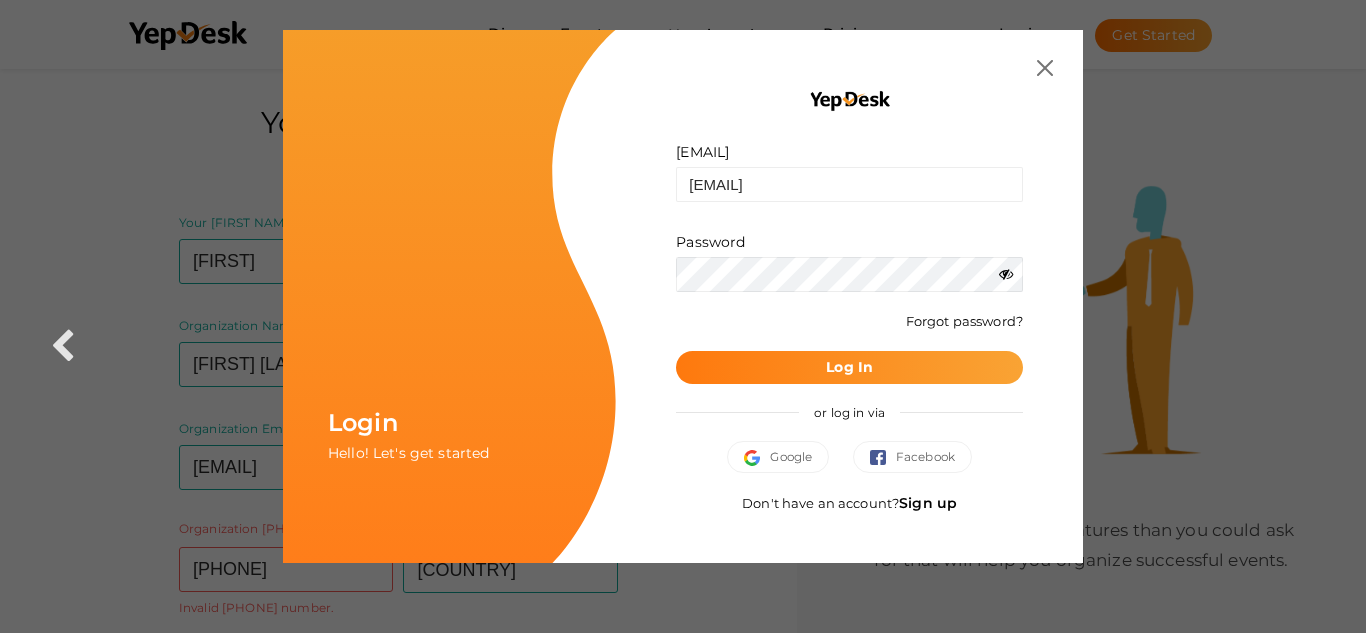 click on "Log In" at bounding box center (849, 367) 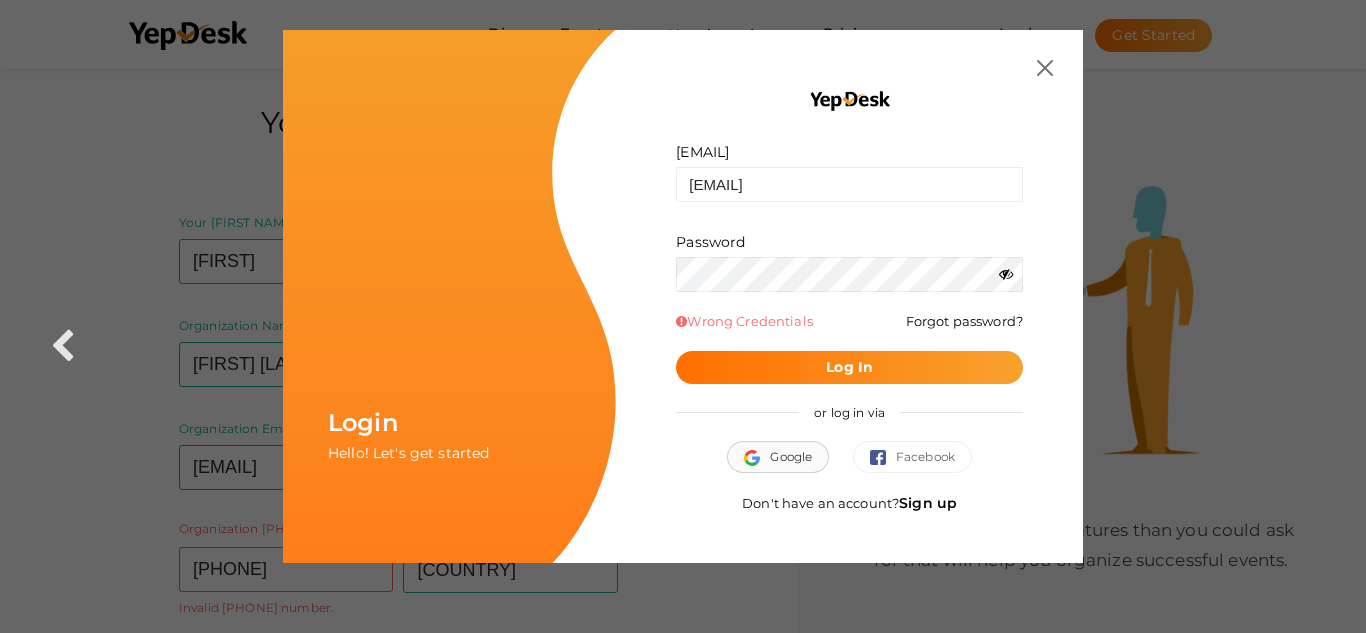 click on "Google" at bounding box center [778, 457] 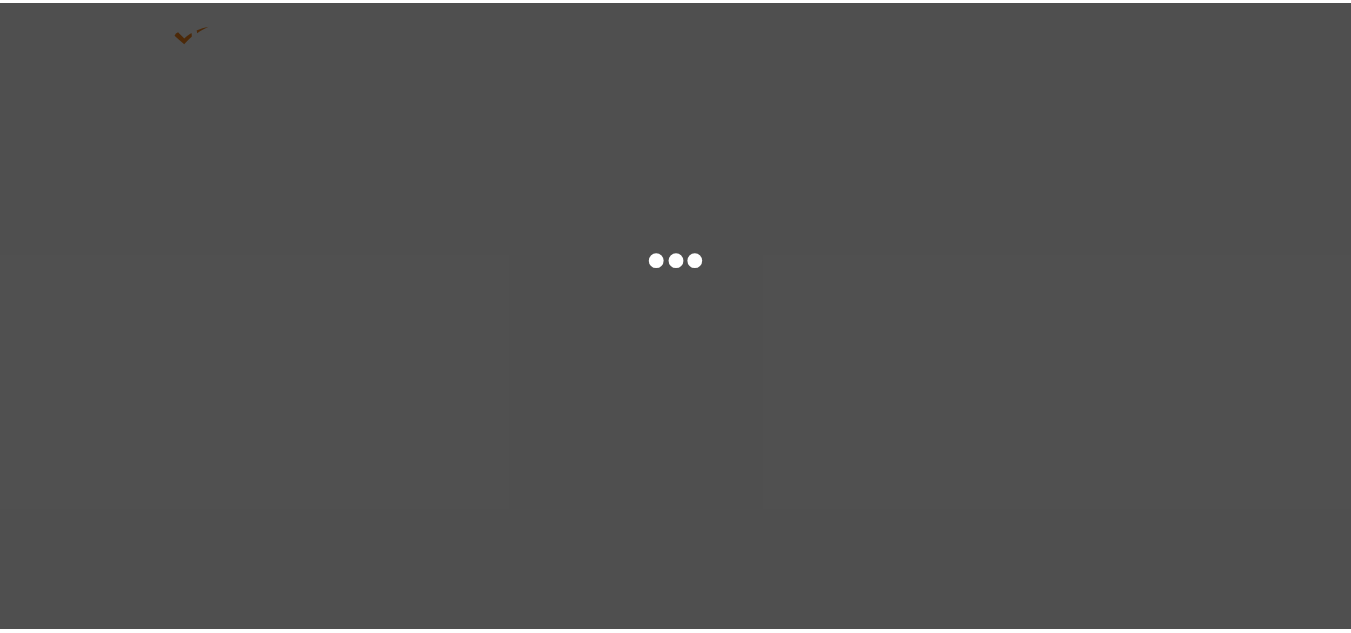 scroll, scrollTop: 0, scrollLeft: 0, axis: both 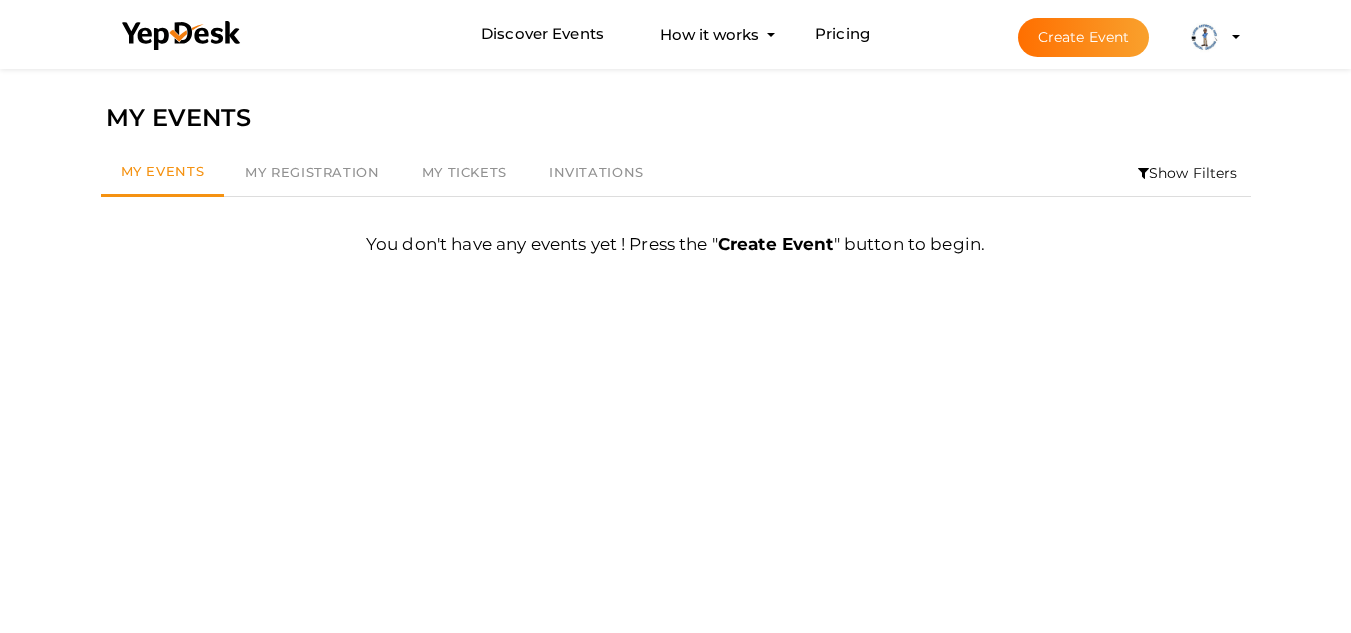 click at bounding box center (1204, 37) 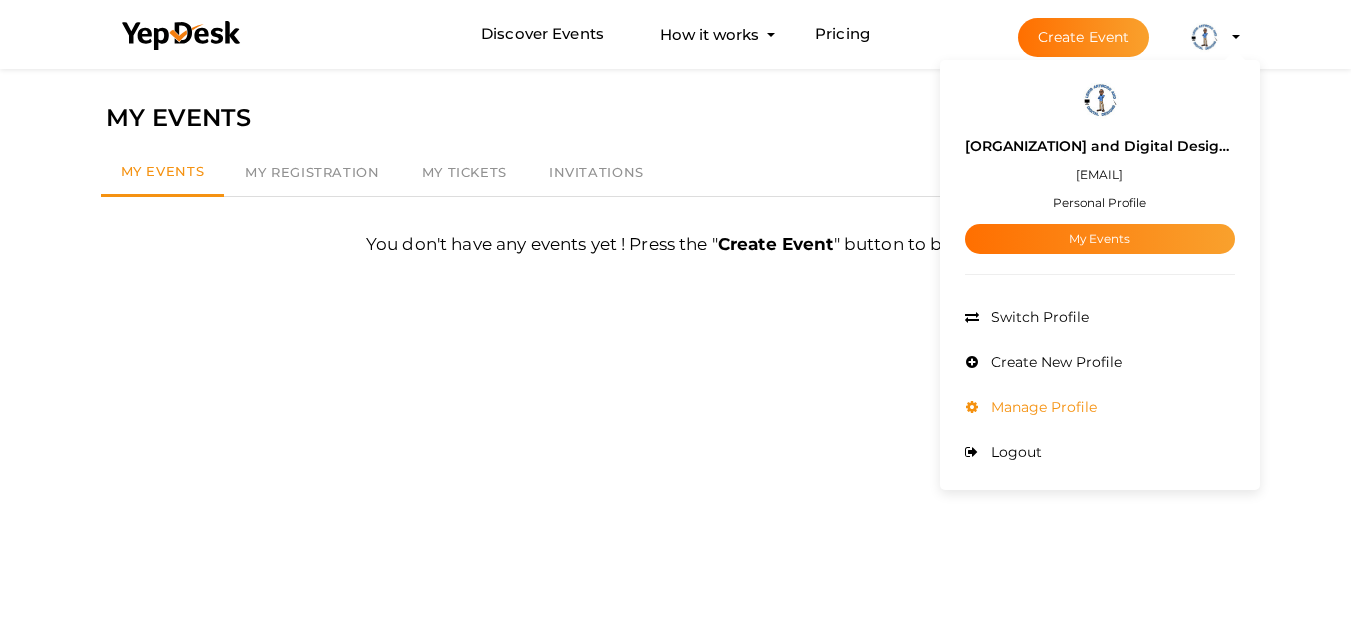 click on "Manage Profile" at bounding box center (1041, 407) 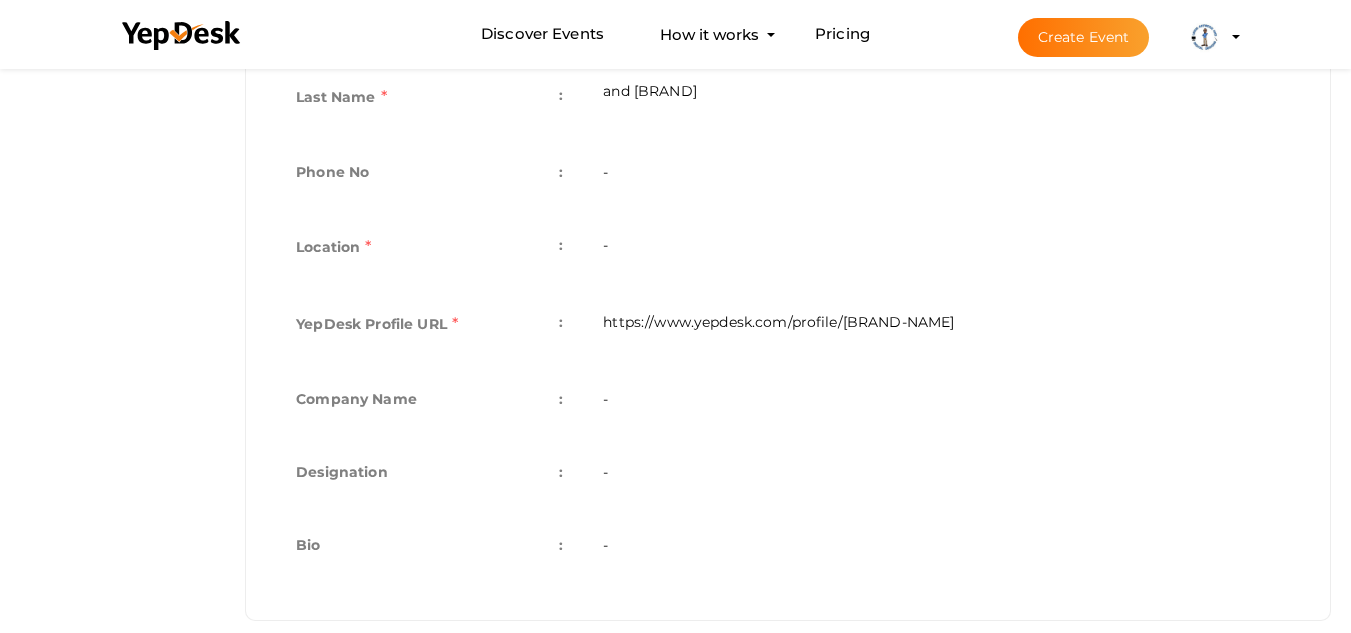 scroll, scrollTop: 594, scrollLeft: 0, axis: vertical 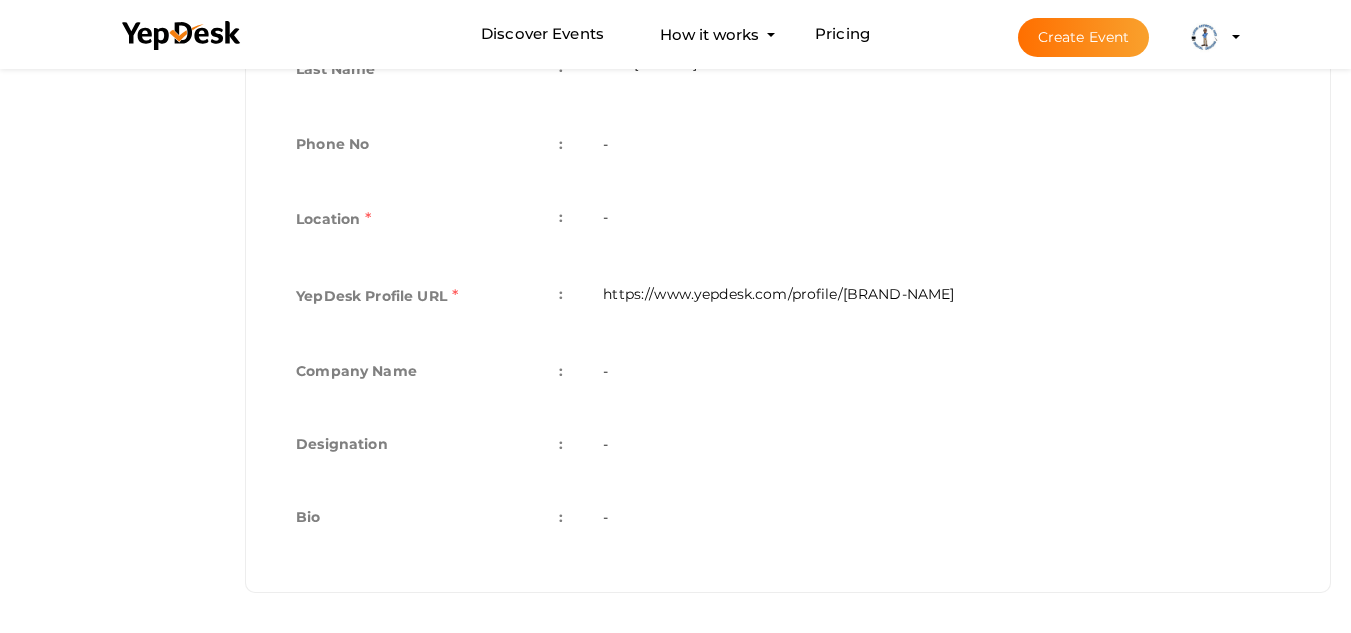 click on "-" at bounding box center [941, 373] 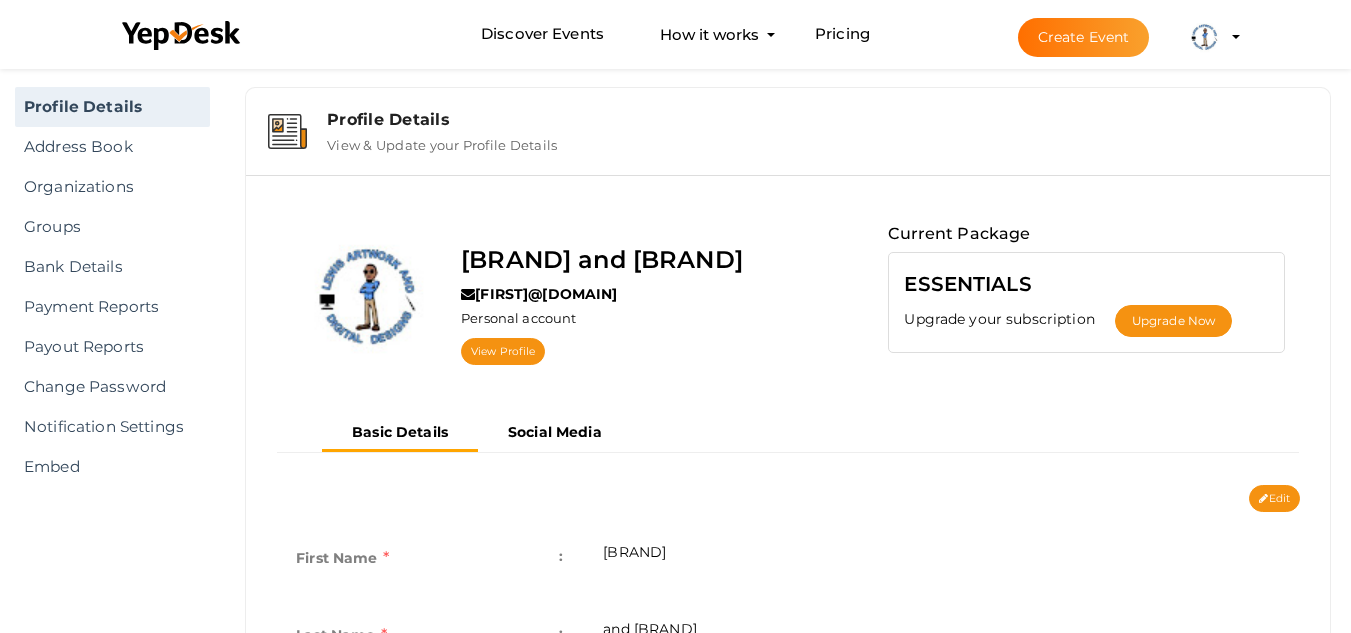 scroll, scrollTop: 0, scrollLeft: 0, axis: both 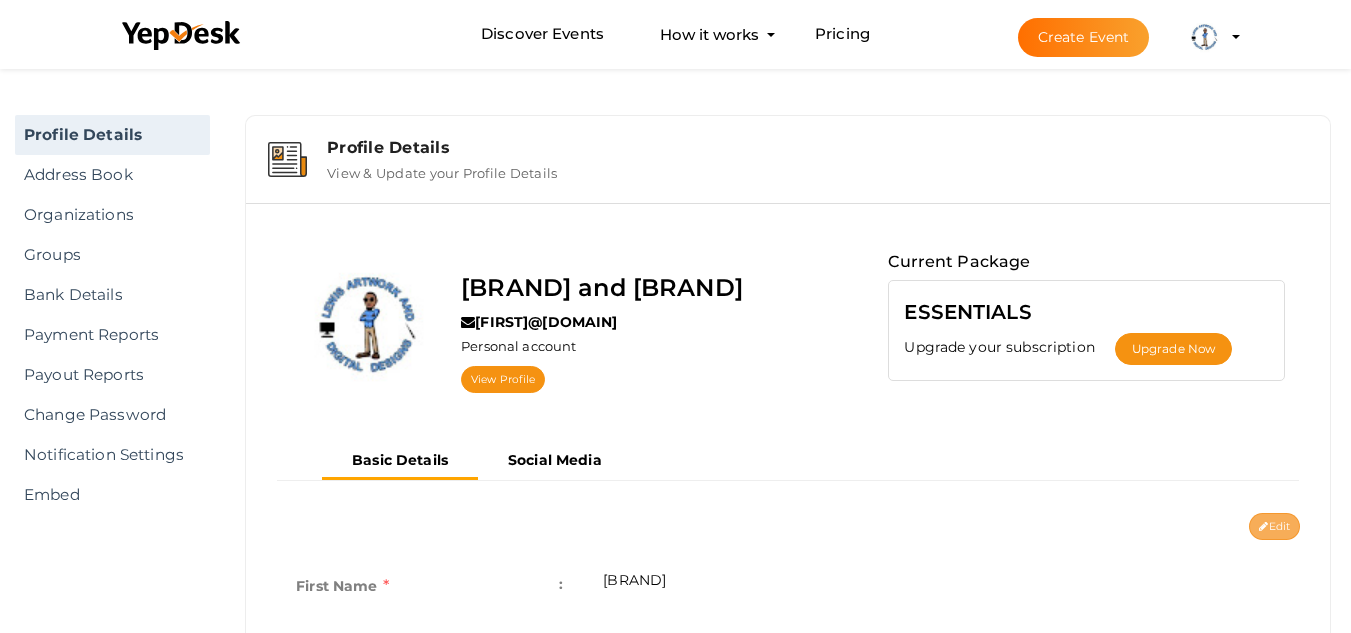 click on "Edit" at bounding box center (1274, 526) 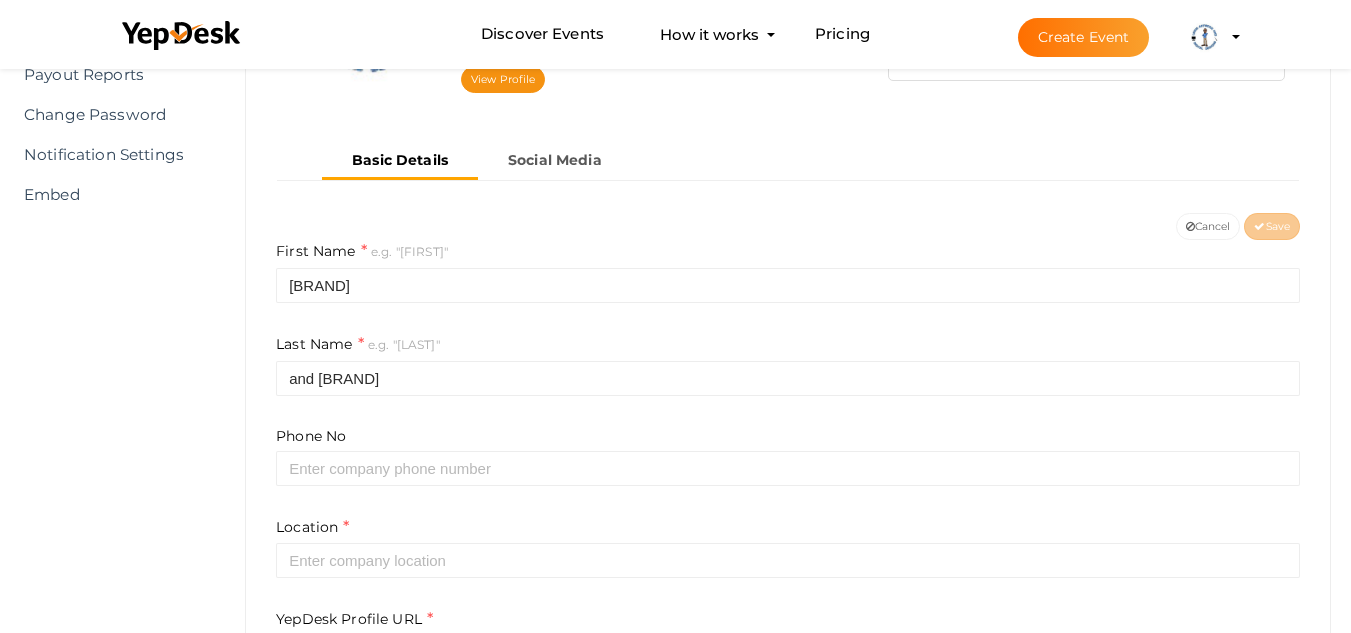scroll, scrollTop: 600, scrollLeft: 0, axis: vertical 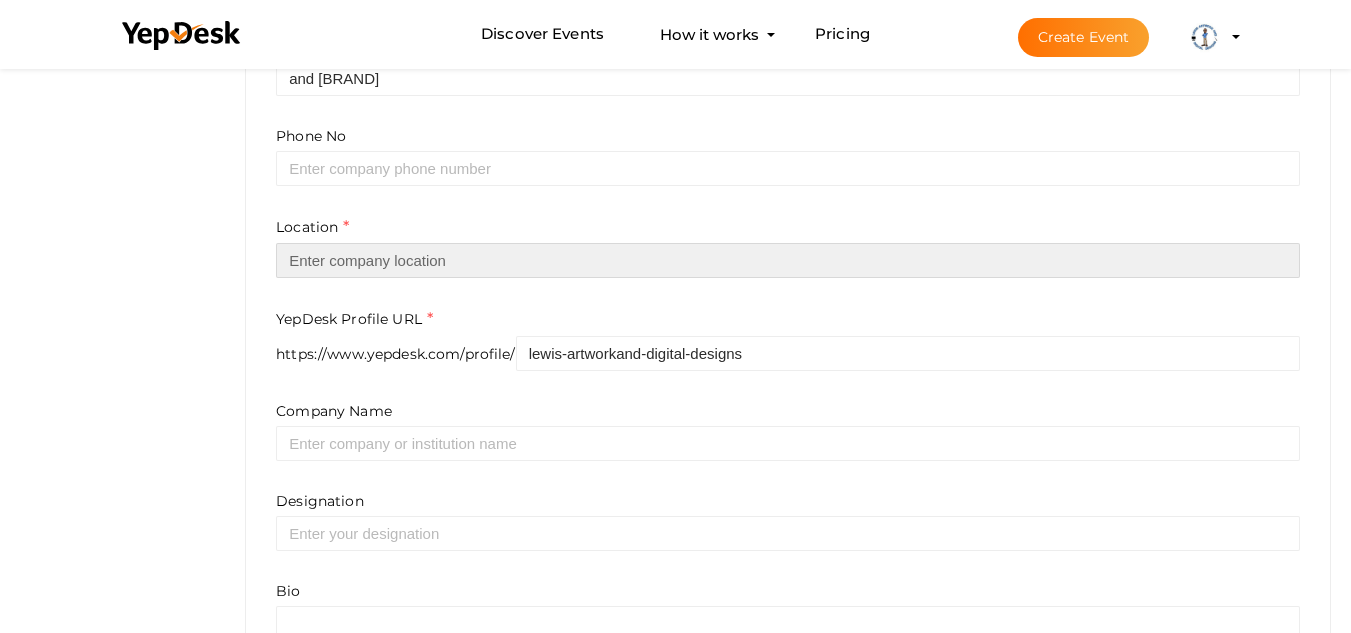 click at bounding box center (788, 260) 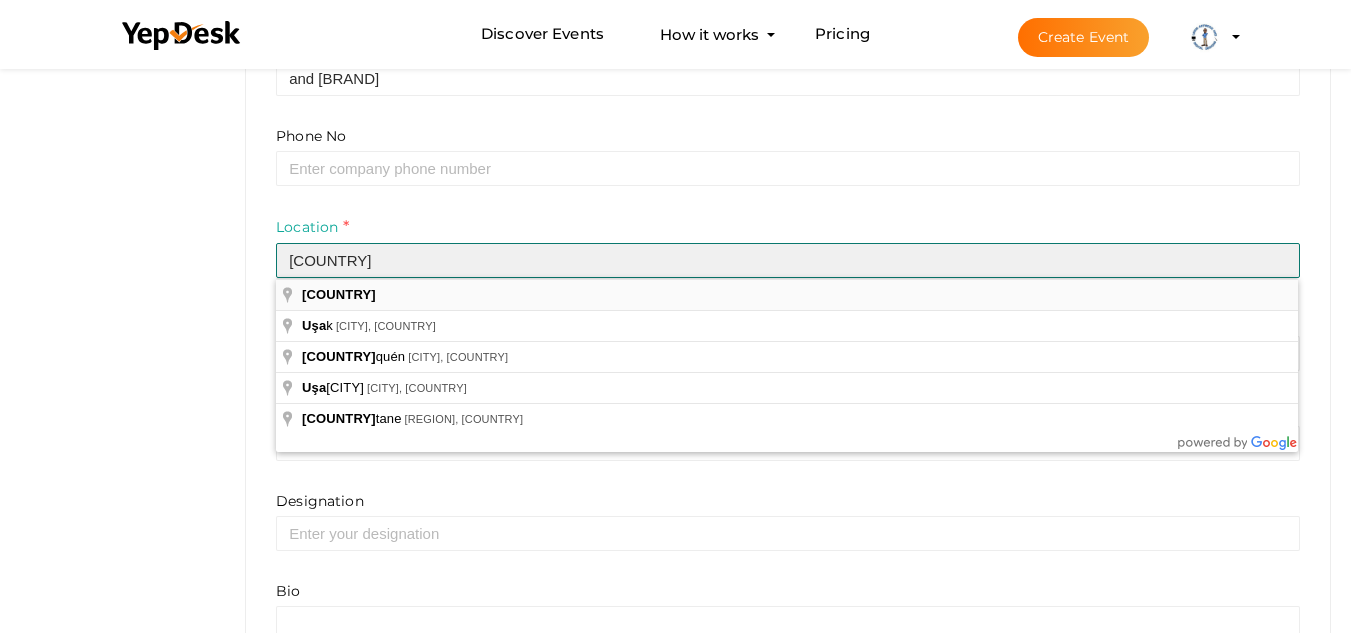 type on "[COUNTRY]" 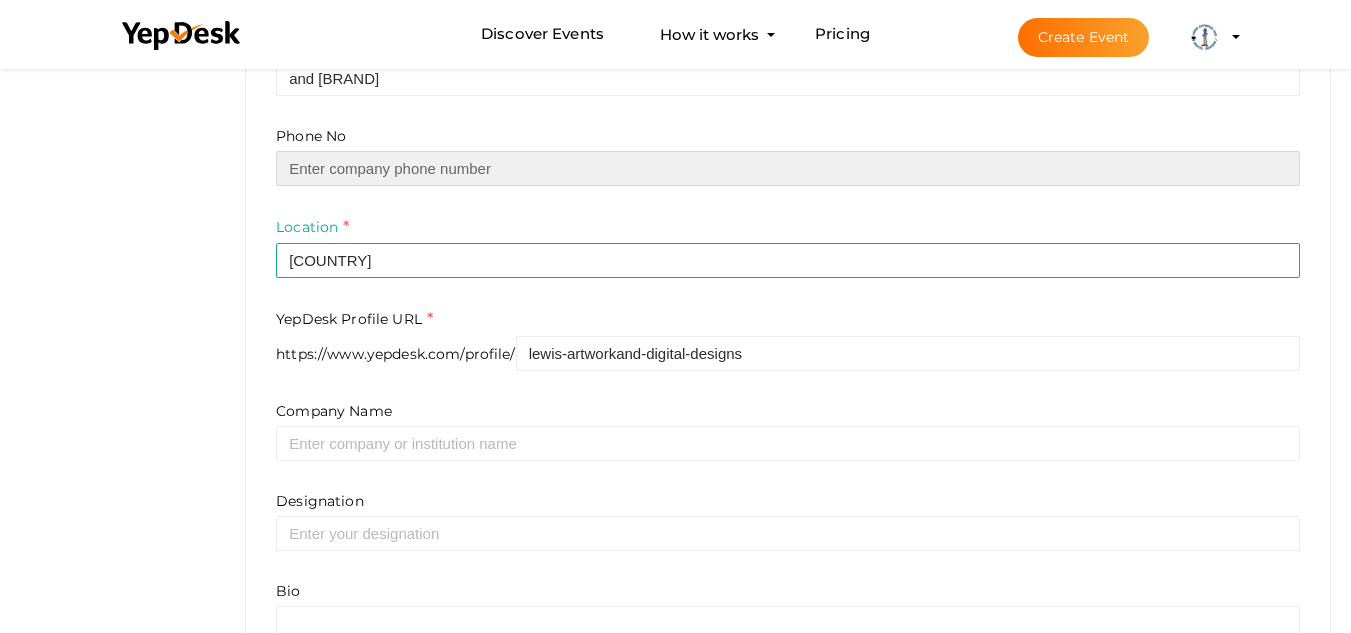 click at bounding box center (788, 168) 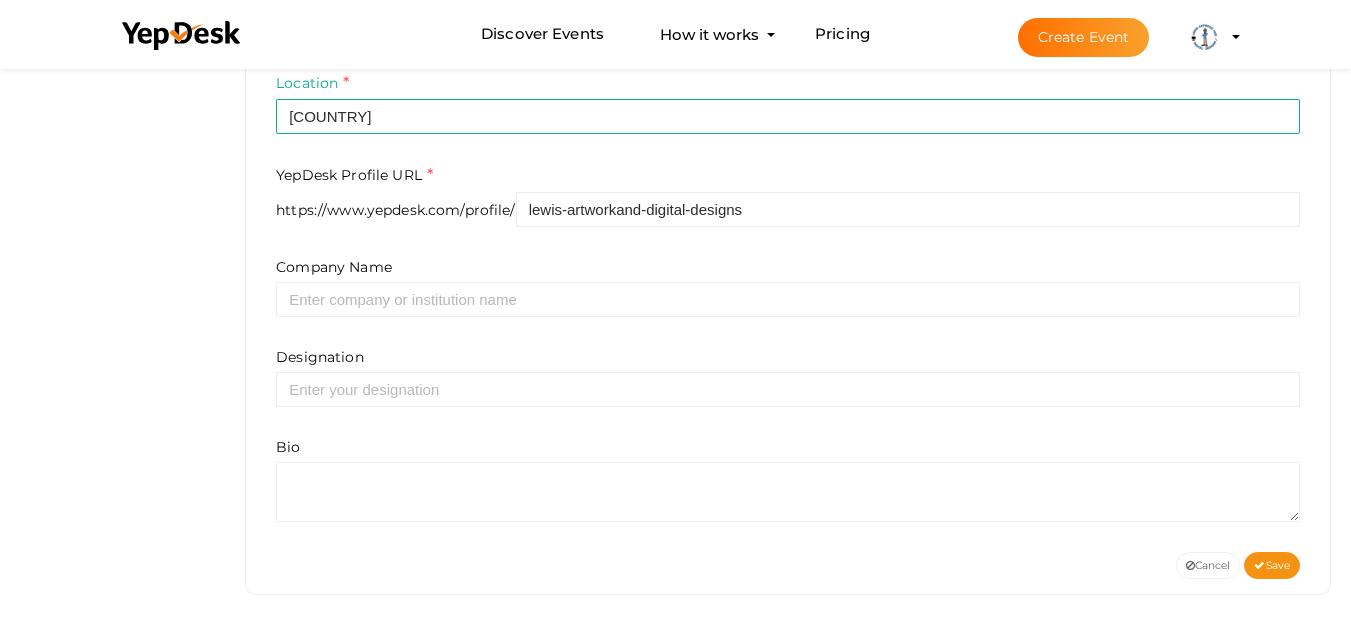 scroll, scrollTop: 746, scrollLeft: 0, axis: vertical 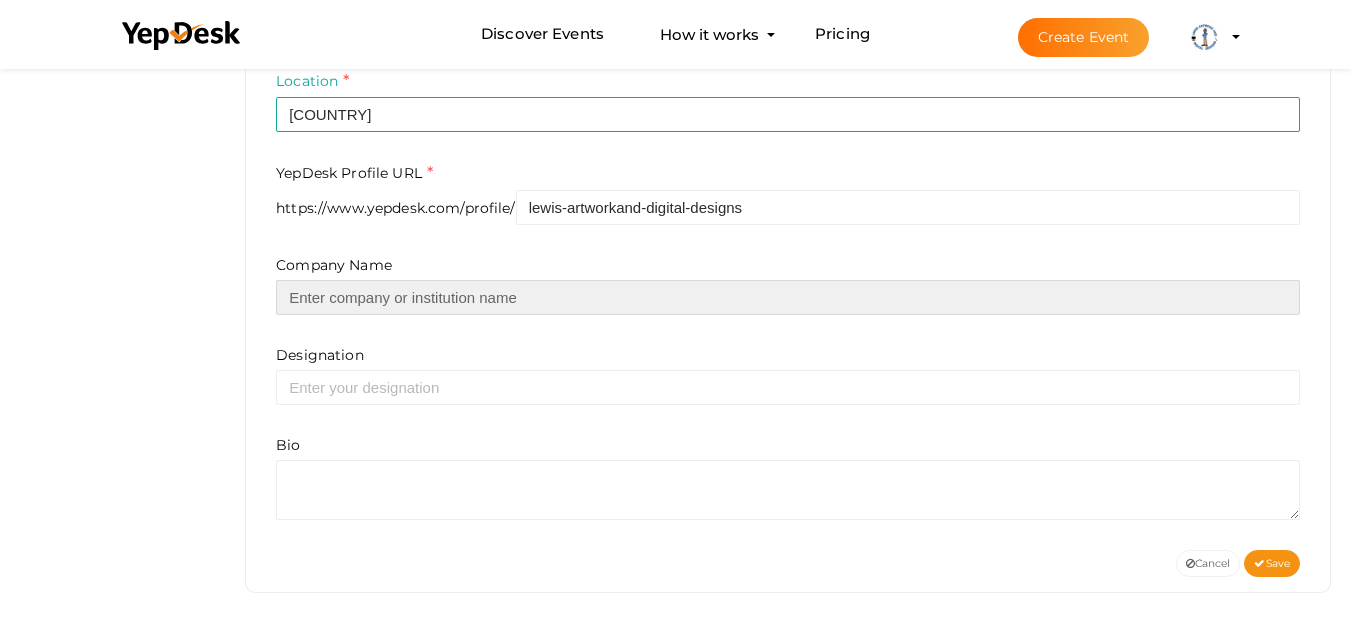 click at bounding box center (788, 297) 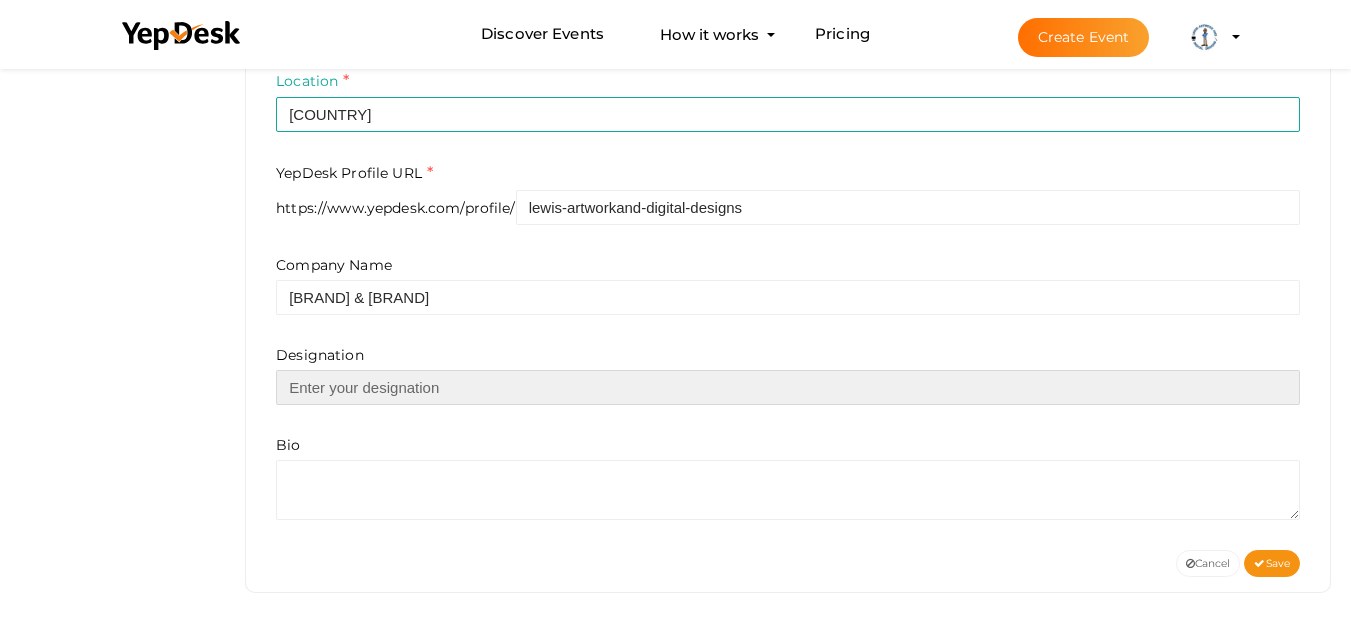 click at bounding box center (788, 387) 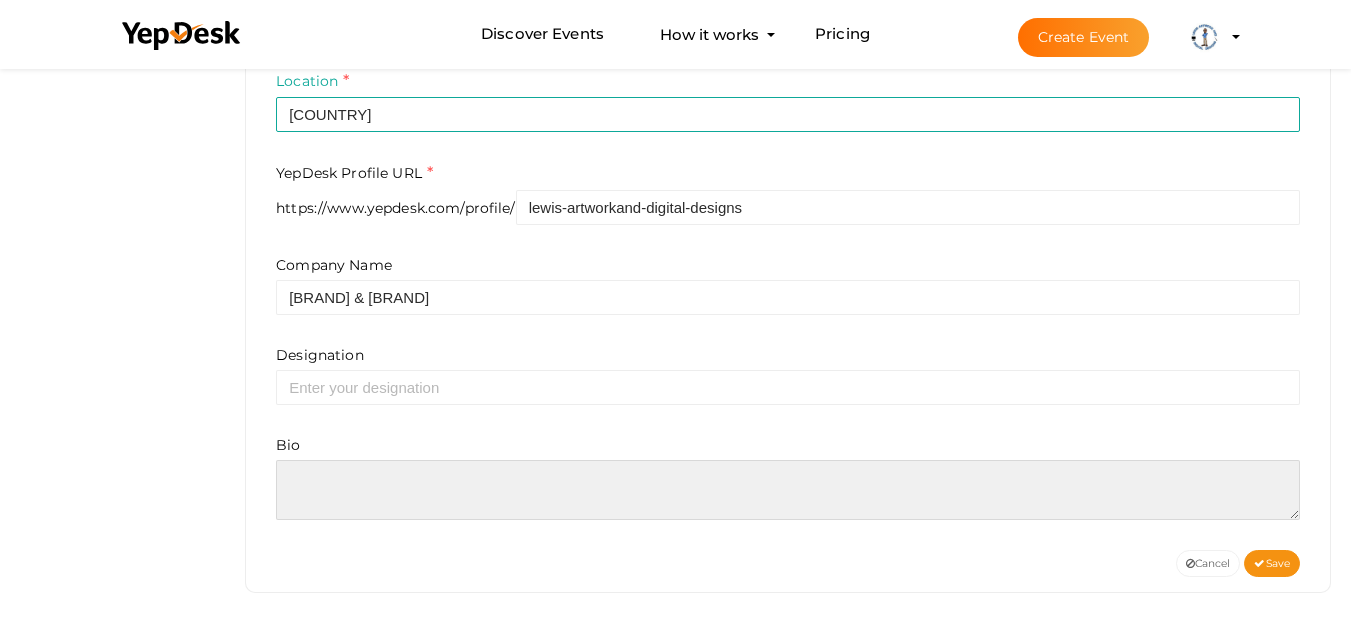 drag, startPoint x: 352, startPoint y: 510, endPoint x: 465, endPoint y: 510, distance: 113 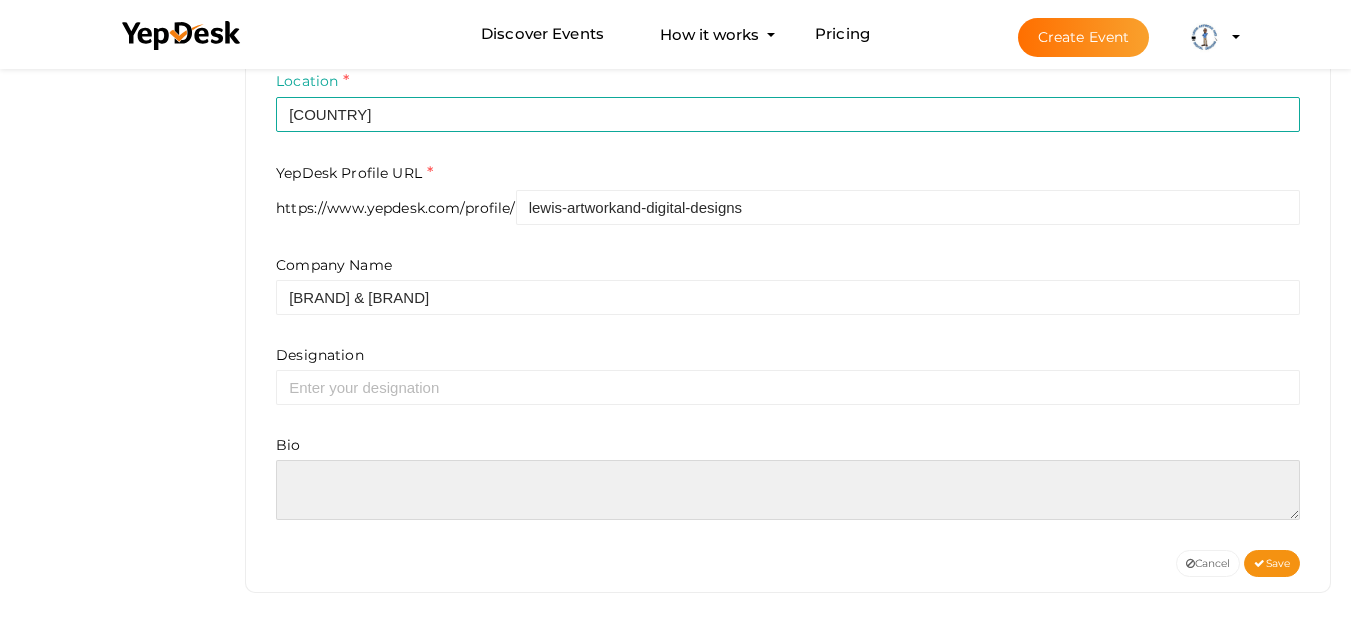 click at bounding box center [788, 490] 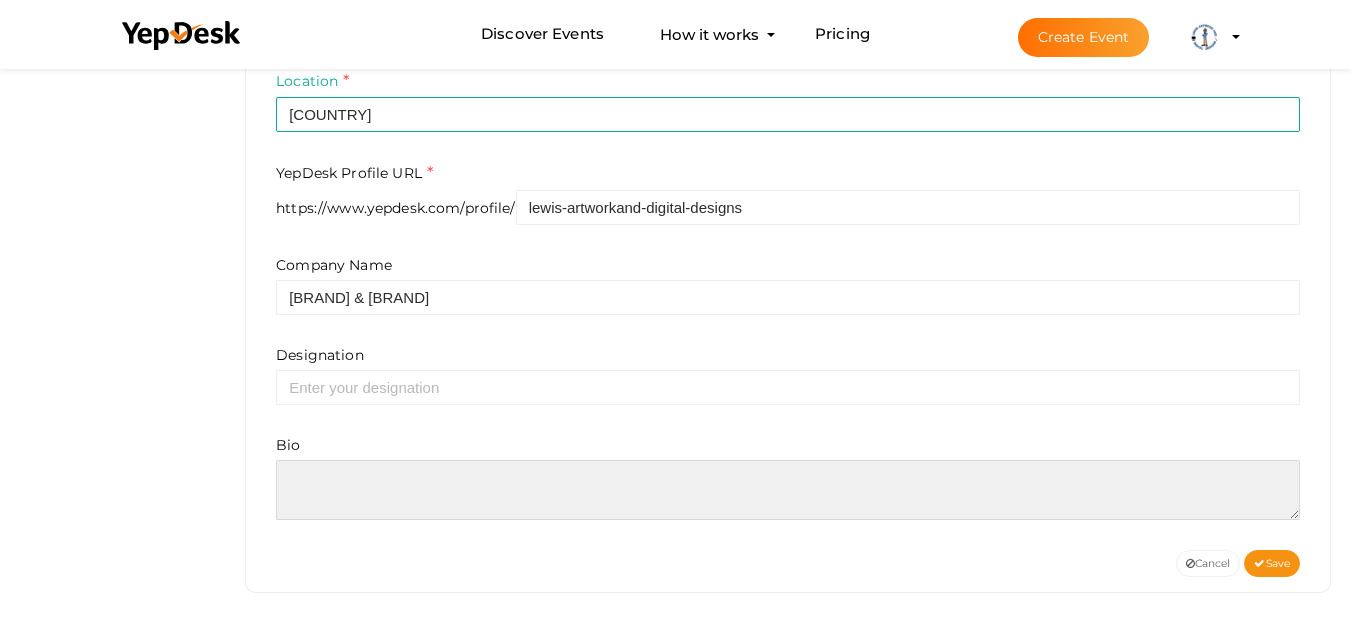 paste on "At our studio, we specialize in website design and custom artwork, including portraits, paintings, and business logos." 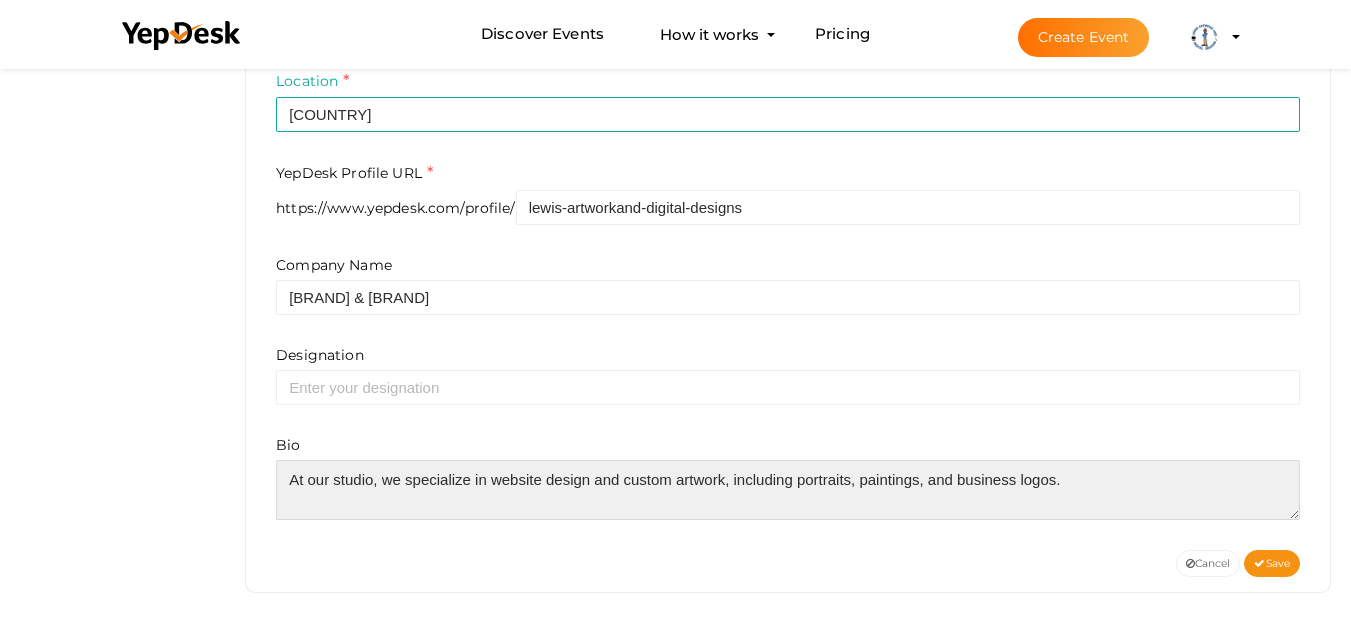 type on "At our studio, we specialize in website design and custom artwork, including portraits, paintings, and business logos." 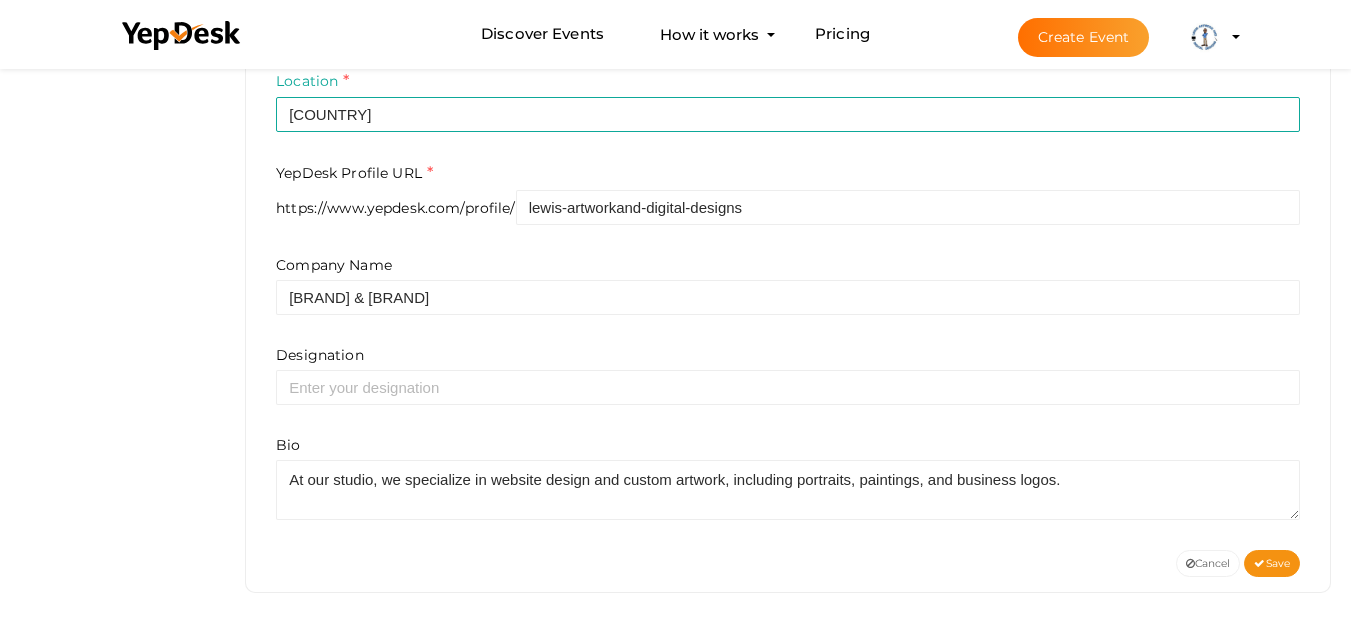 click on "Company Name
Lewis Artwork & Digital Designs
Designation
Bio" at bounding box center [788, 387] 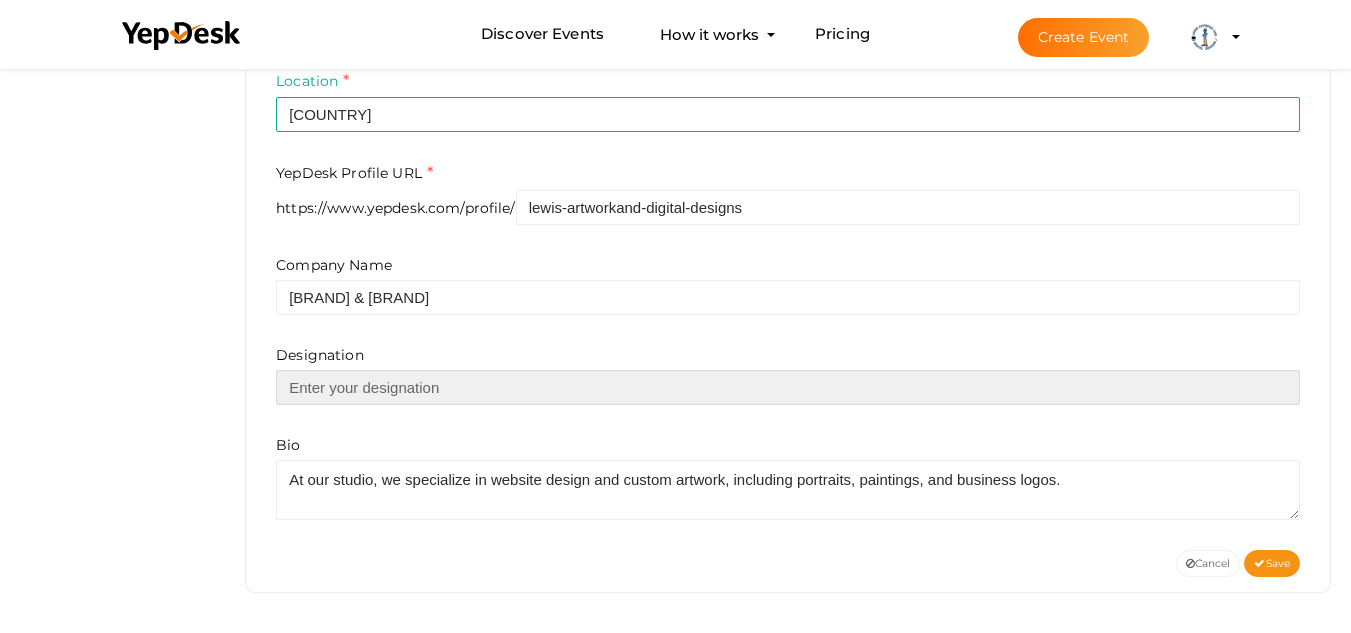 click at bounding box center (788, 387) 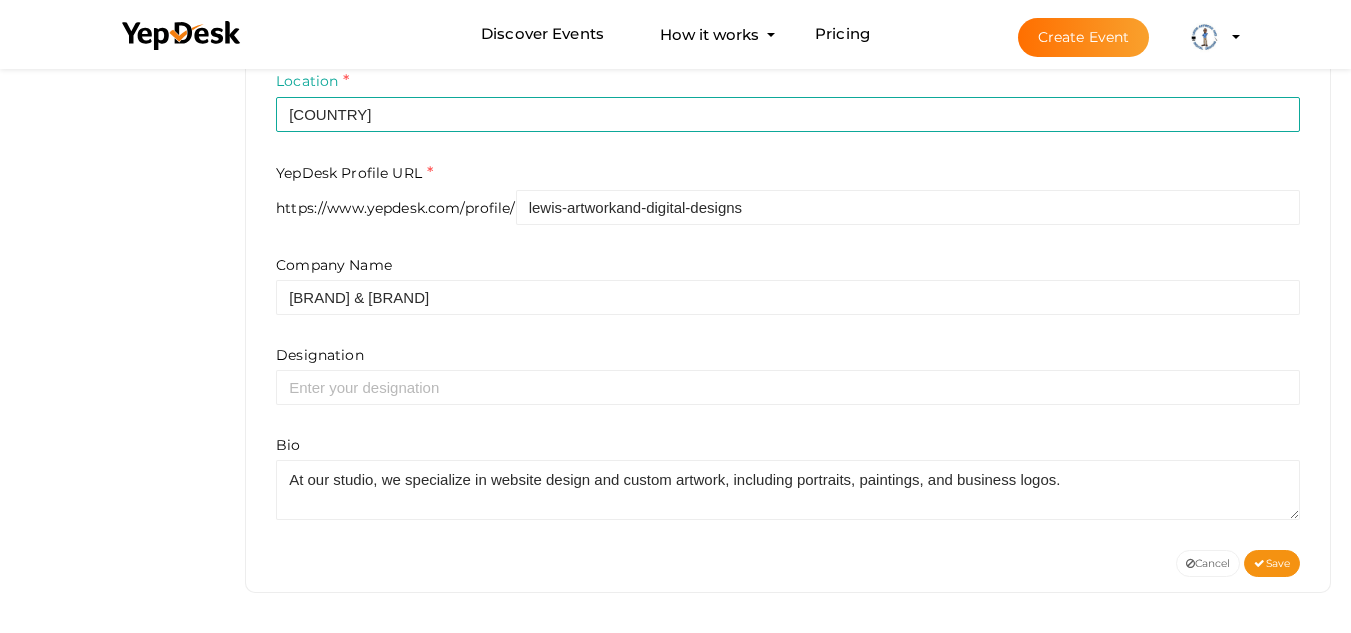 click on "Discover Events
How it works
Powerful Registration / Ticketing
Start selling your tickets in minutes
Pricing
Create Event" at bounding box center [675, -430] 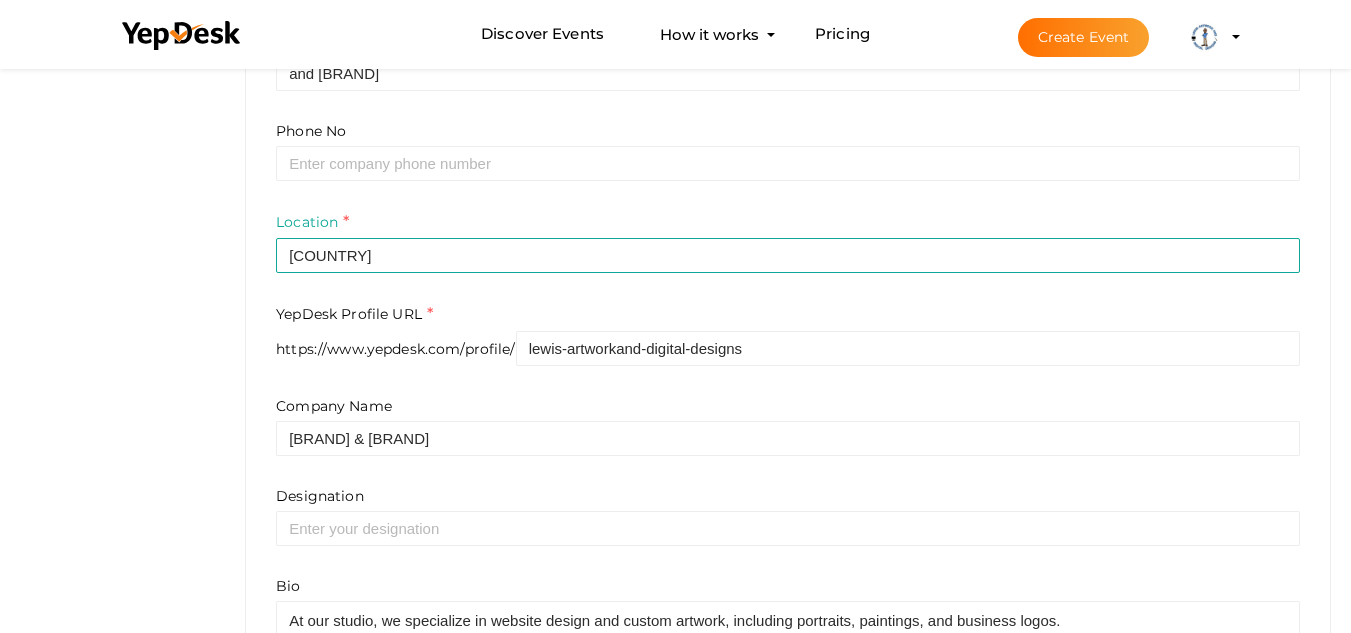 scroll, scrollTop: 746, scrollLeft: 0, axis: vertical 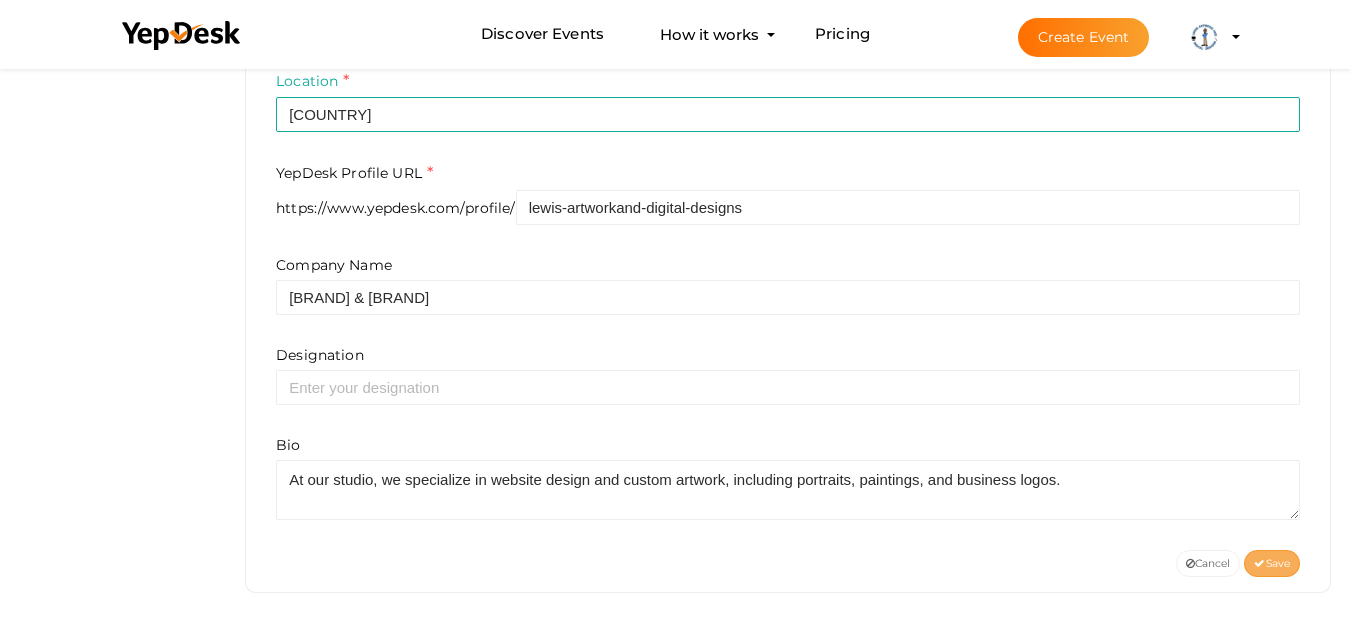 click on "Save" at bounding box center (1272, 563) 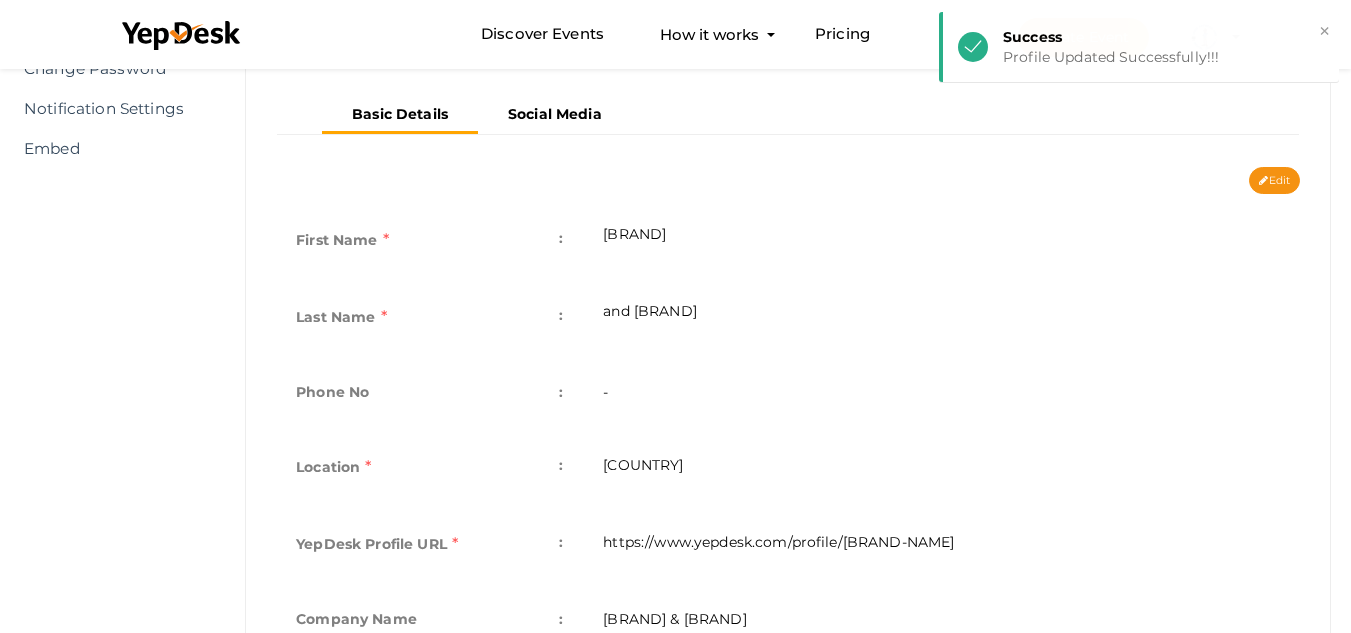 scroll, scrollTop: 0, scrollLeft: 0, axis: both 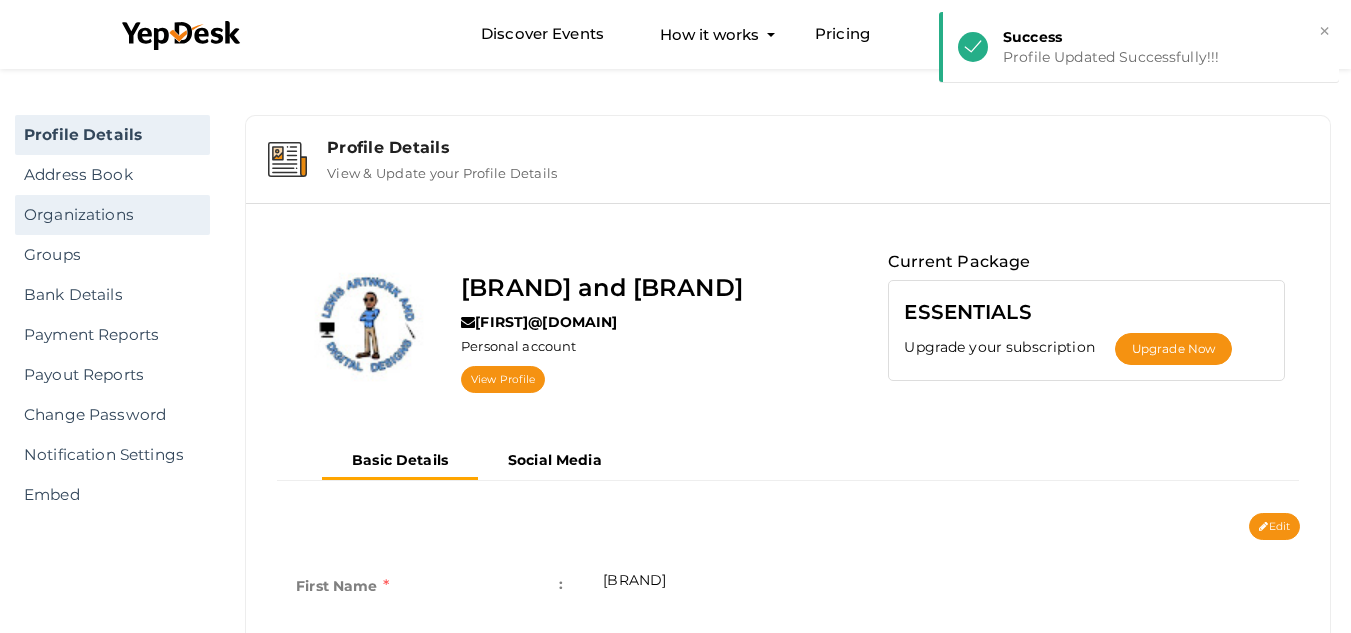 click on "Organizations" at bounding box center (112, 215) 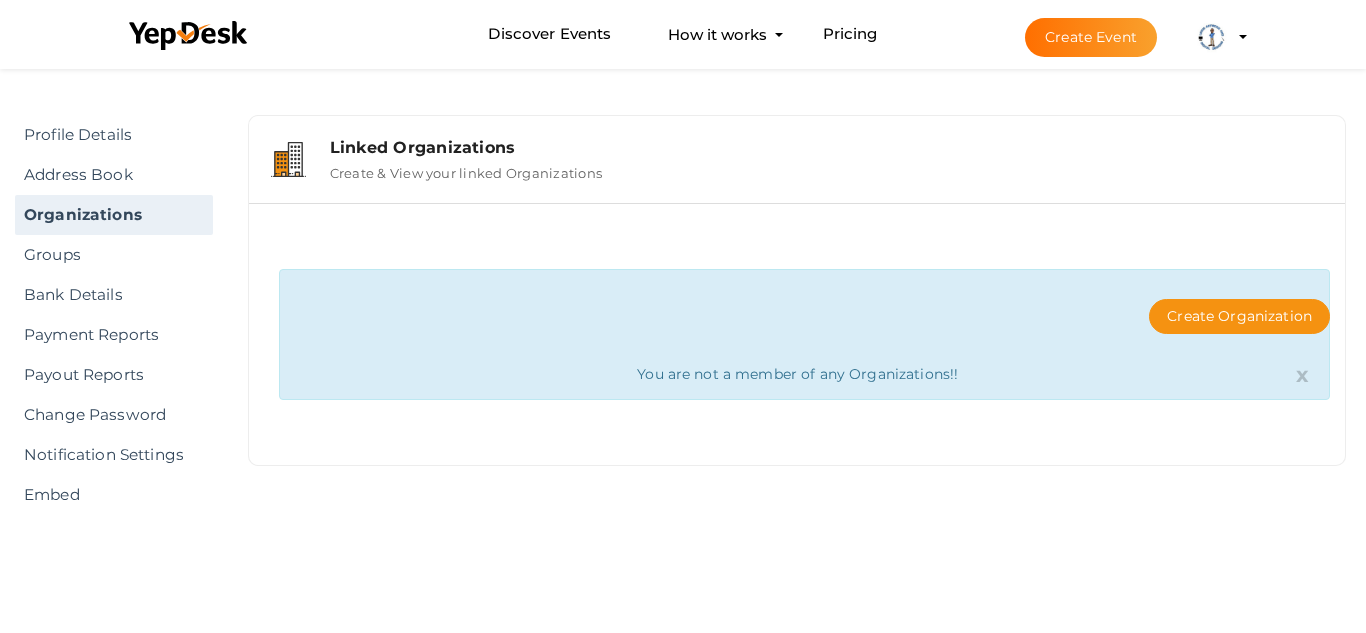 click on "Create Event
Lewis Artwork and Digital Designs
lewisartworkanddigitaldesign@gmail.com
Personal Profile
My Events
Admin
Switch Profile
Create New Profile" at bounding box center (1118, 37) 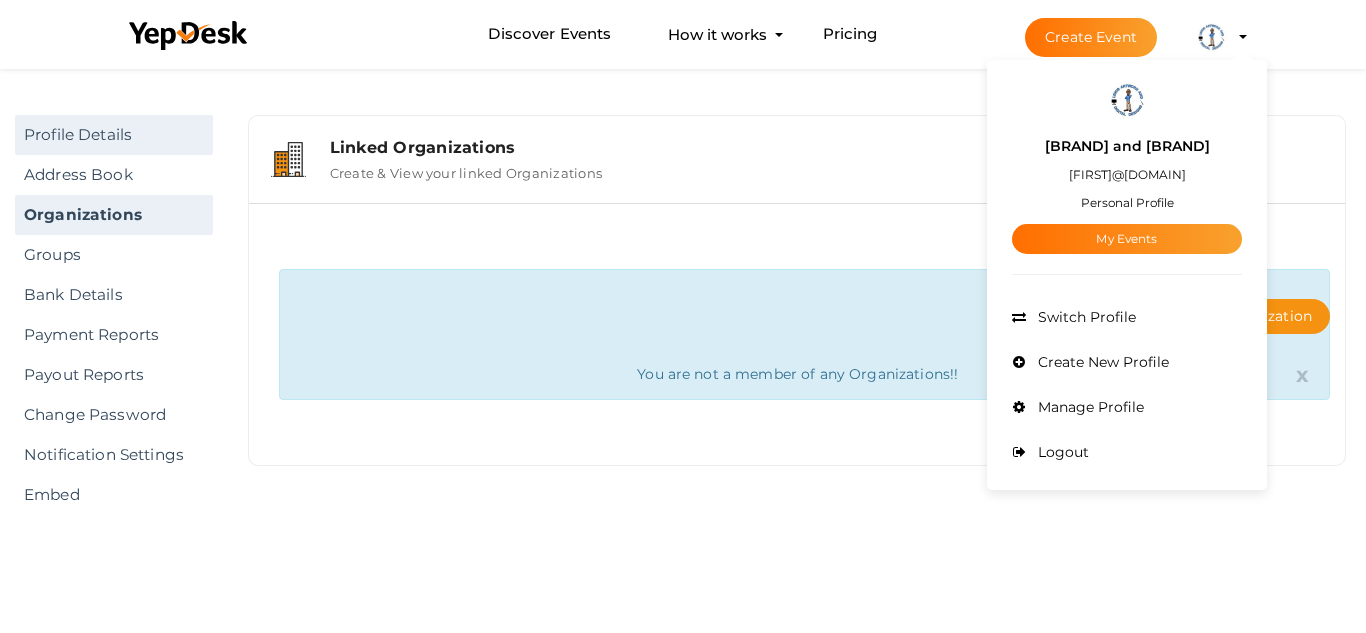 click on "Profile
Details" at bounding box center (114, 135) 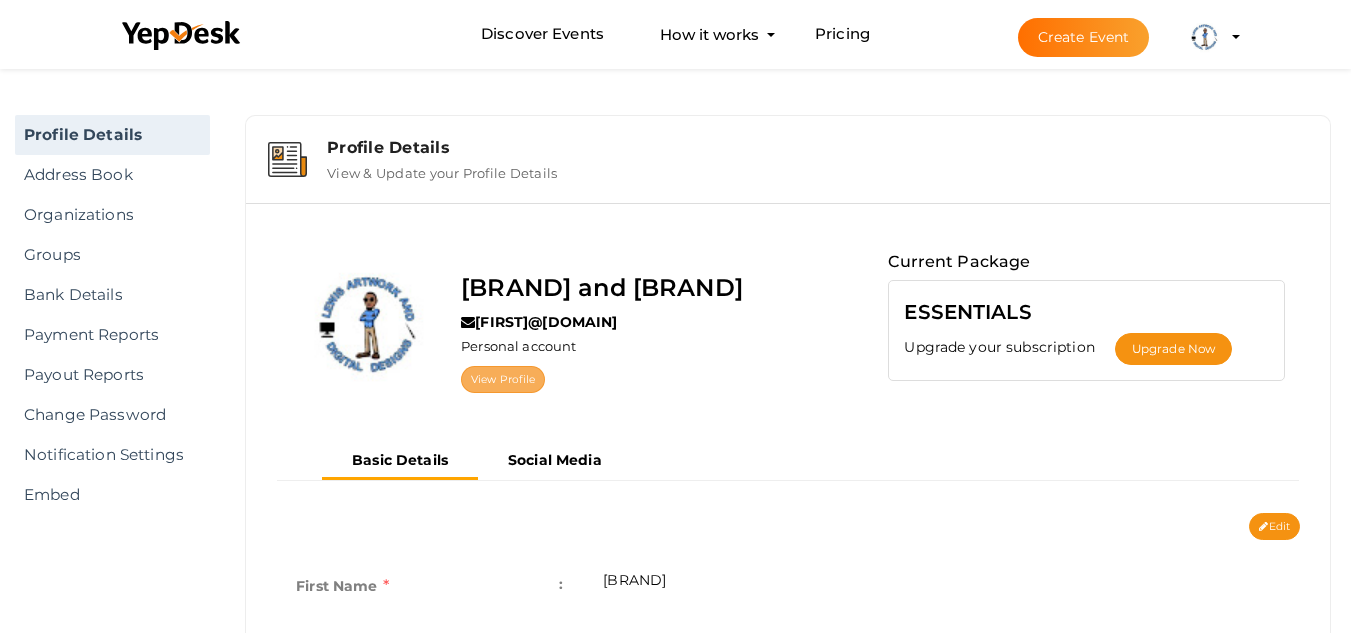 click on "View Profile" at bounding box center [503, 379] 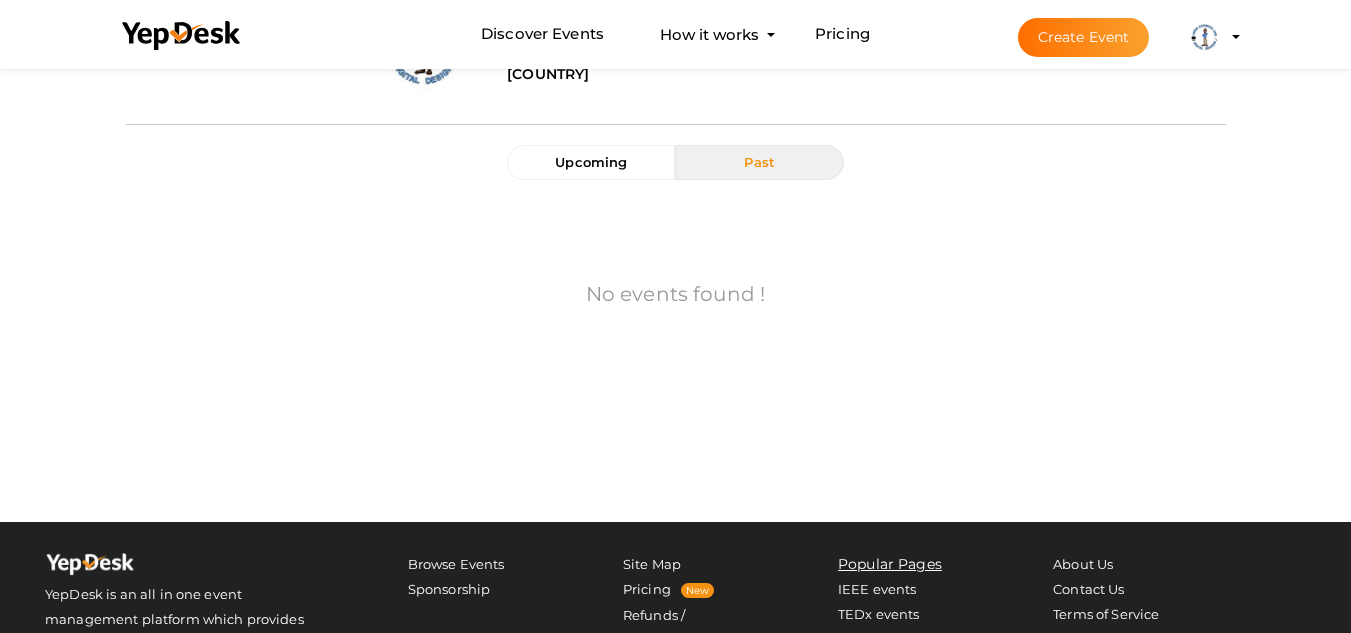 scroll, scrollTop: 0, scrollLeft: 0, axis: both 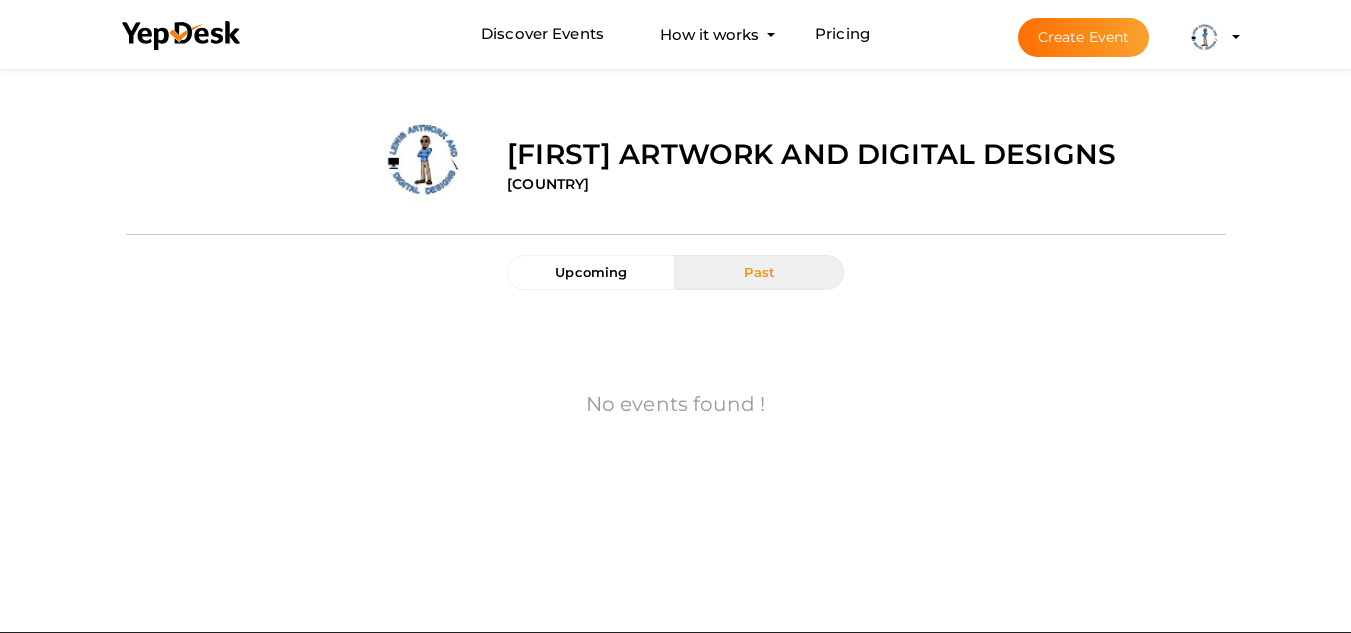 click at bounding box center (1204, 35) 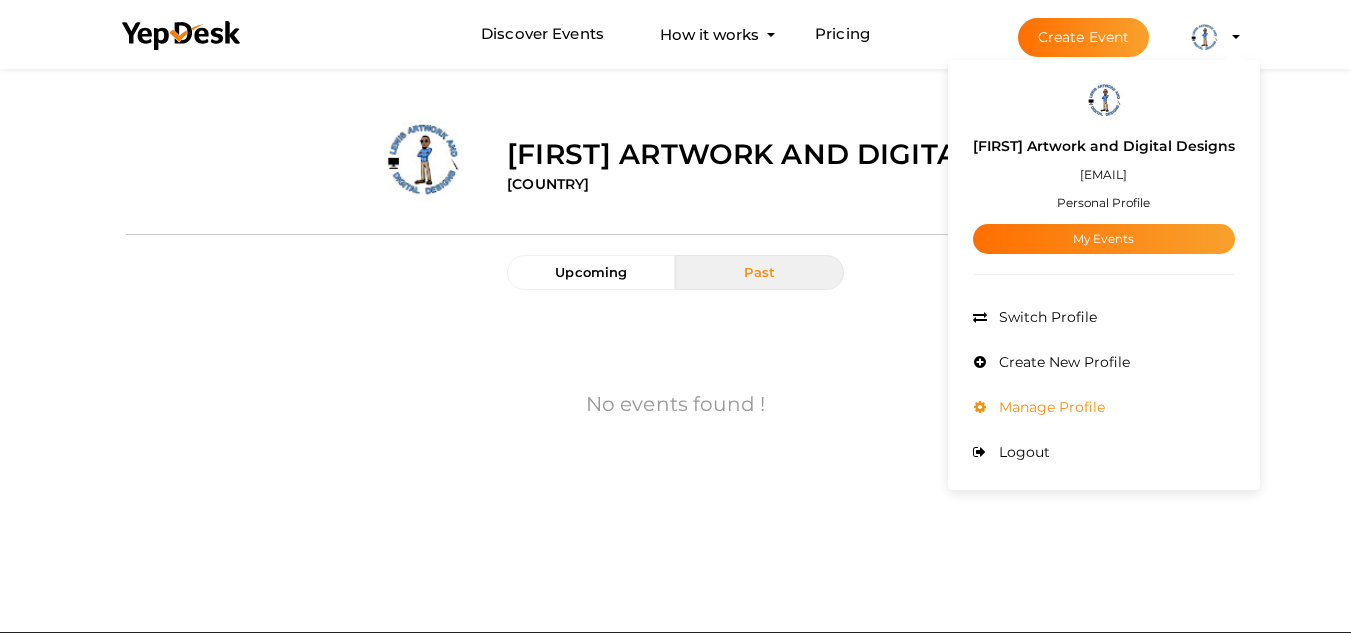 click on "Manage Profile" at bounding box center (1049, 407) 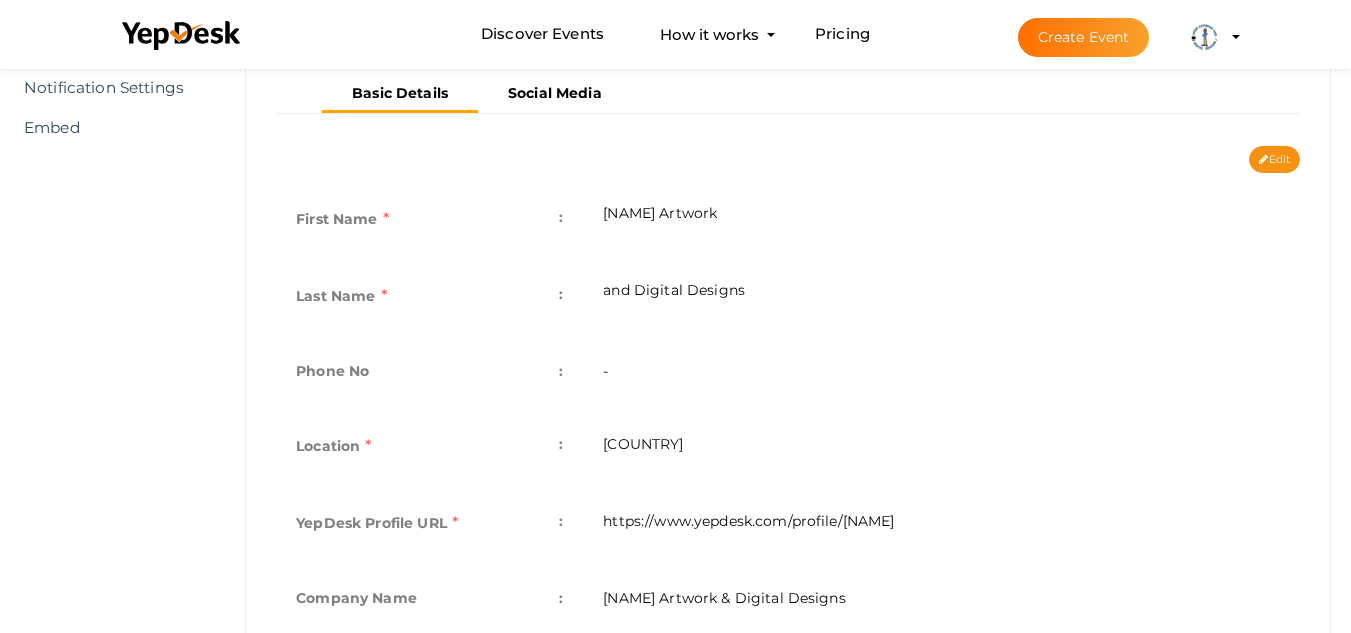 scroll, scrollTop: 317, scrollLeft: 0, axis: vertical 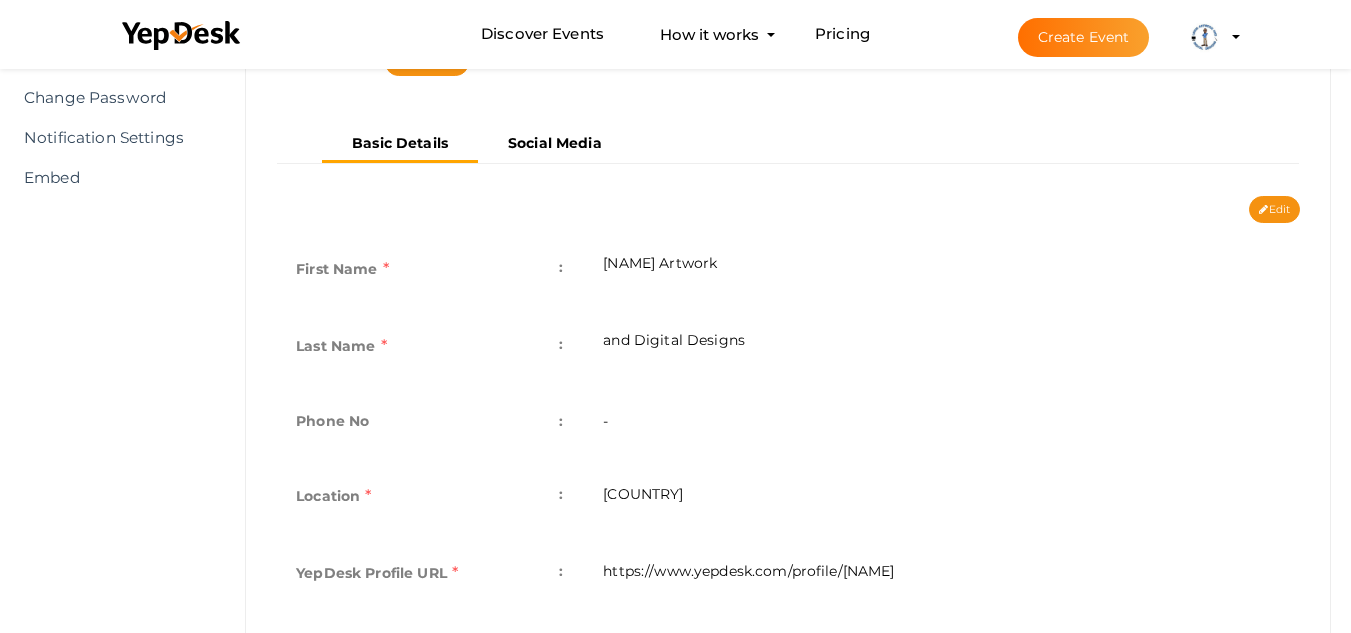 click on "Edit" at bounding box center (1274, 209) 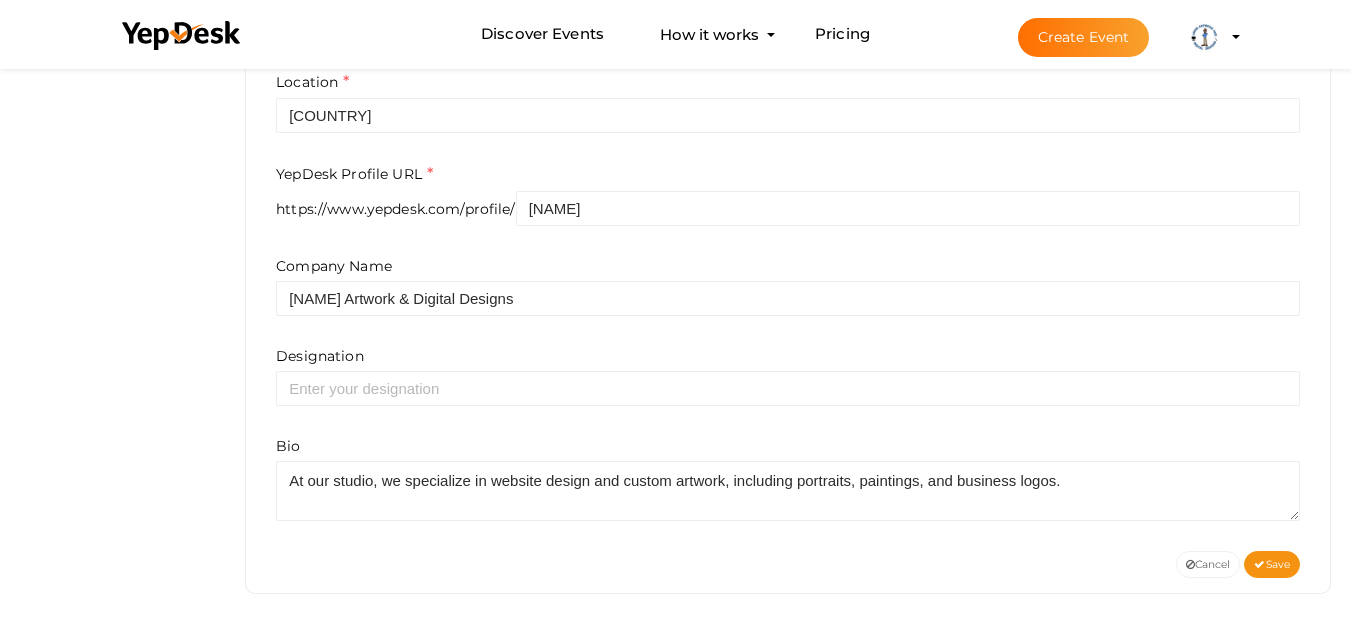 scroll, scrollTop: 746, scrollLeft: 0, axis: vertical 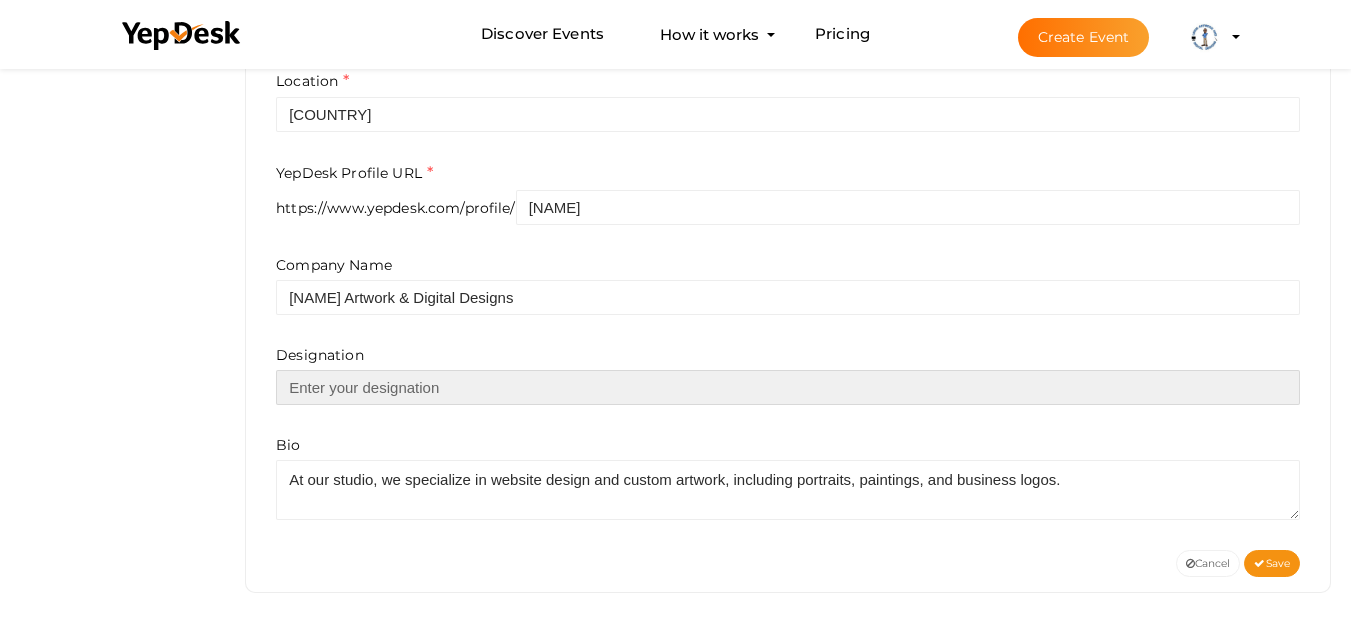 click at bounding box center [788, 387] 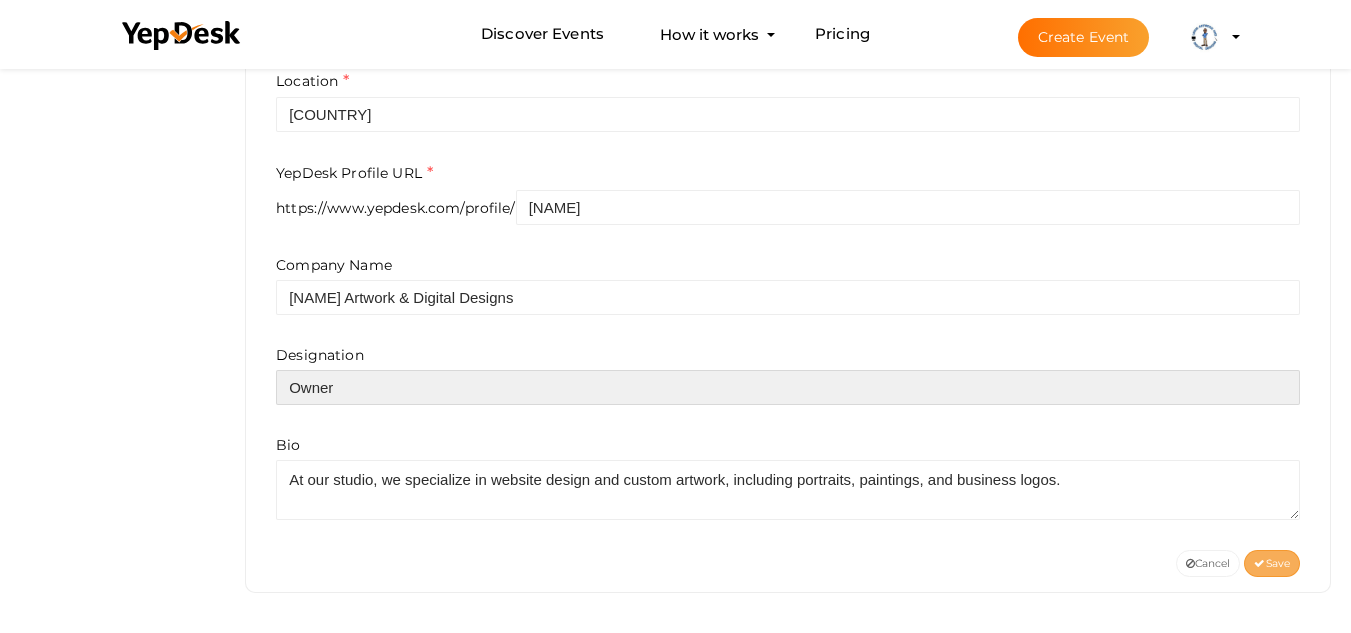 type on "Owner" 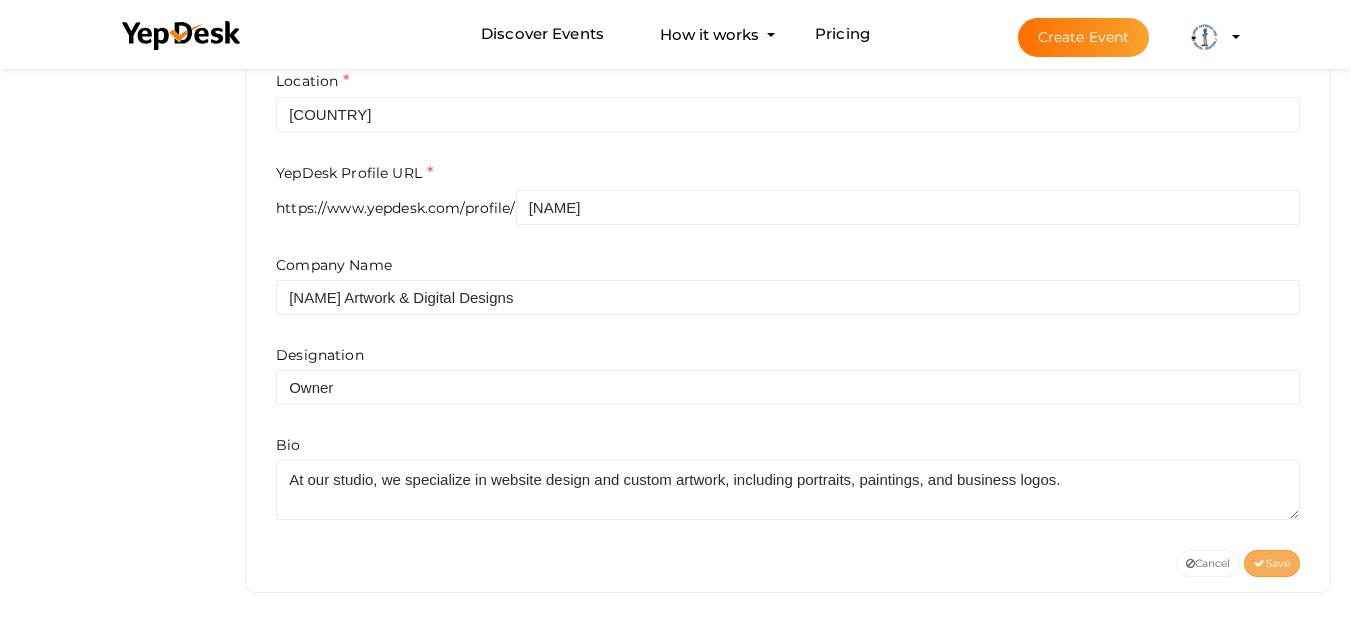 click on "Save" at bounding box center [1272, 563] 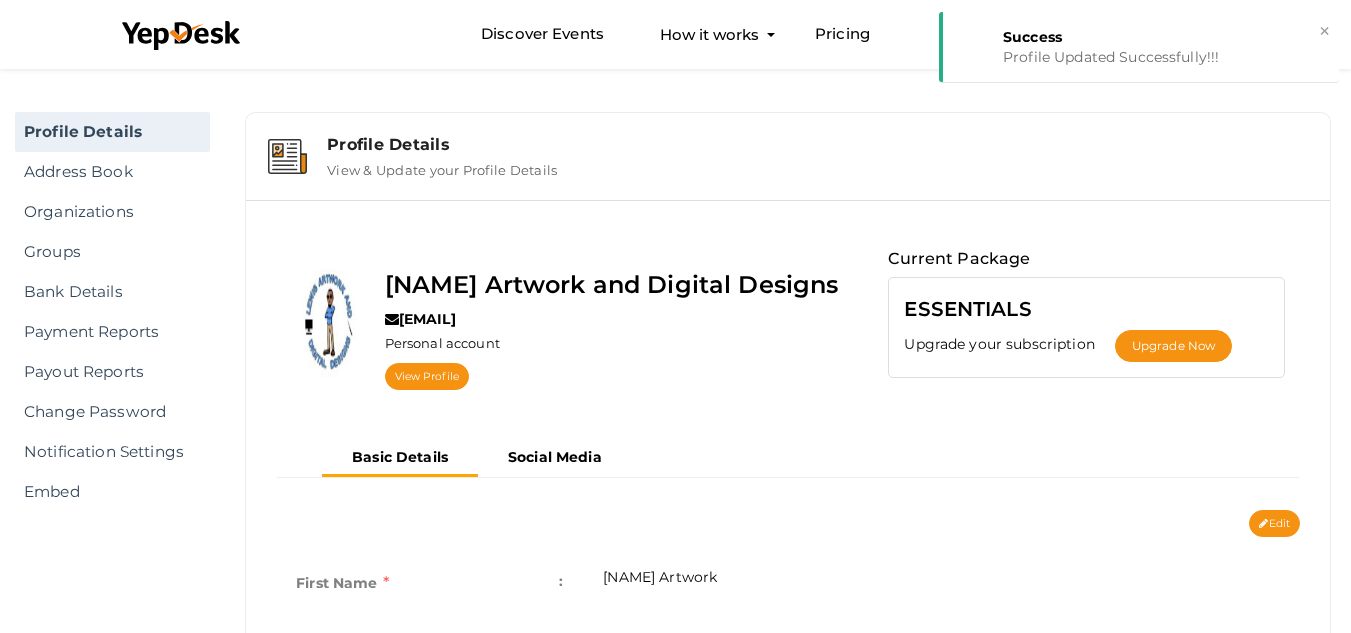 scroll, scrollTop: 0, scrollLeft: 0, axis: both 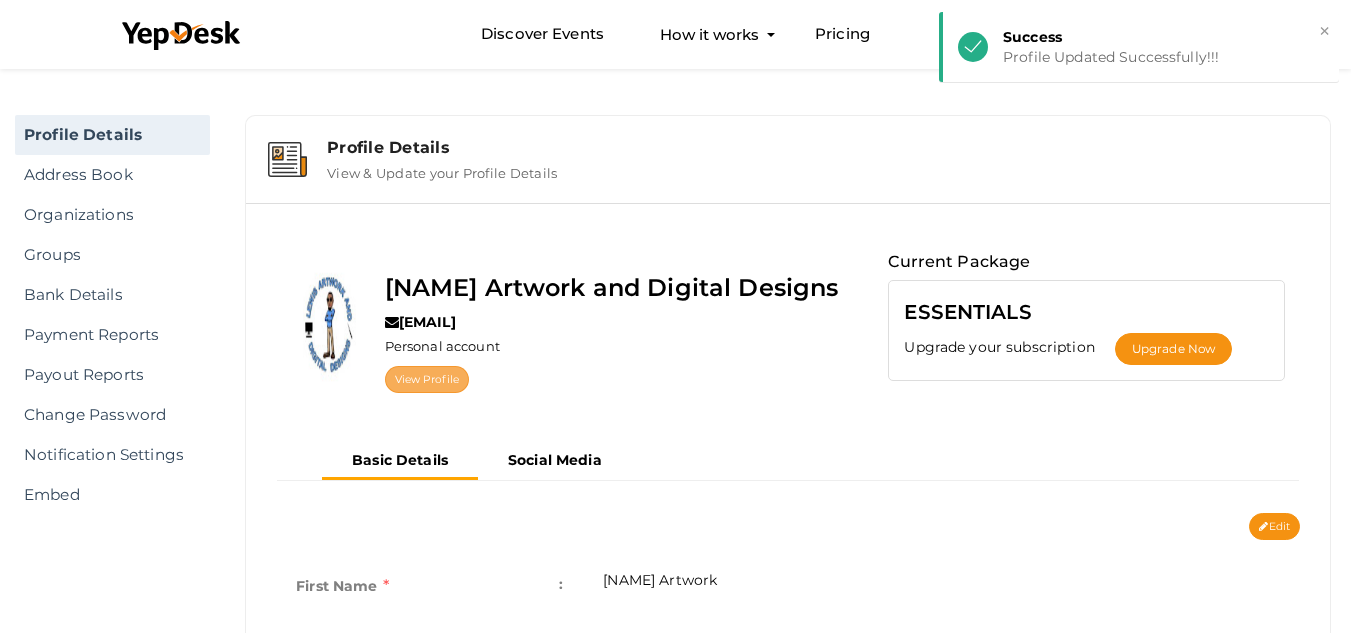 click on "View Profile" at bounding box center [427, 379] 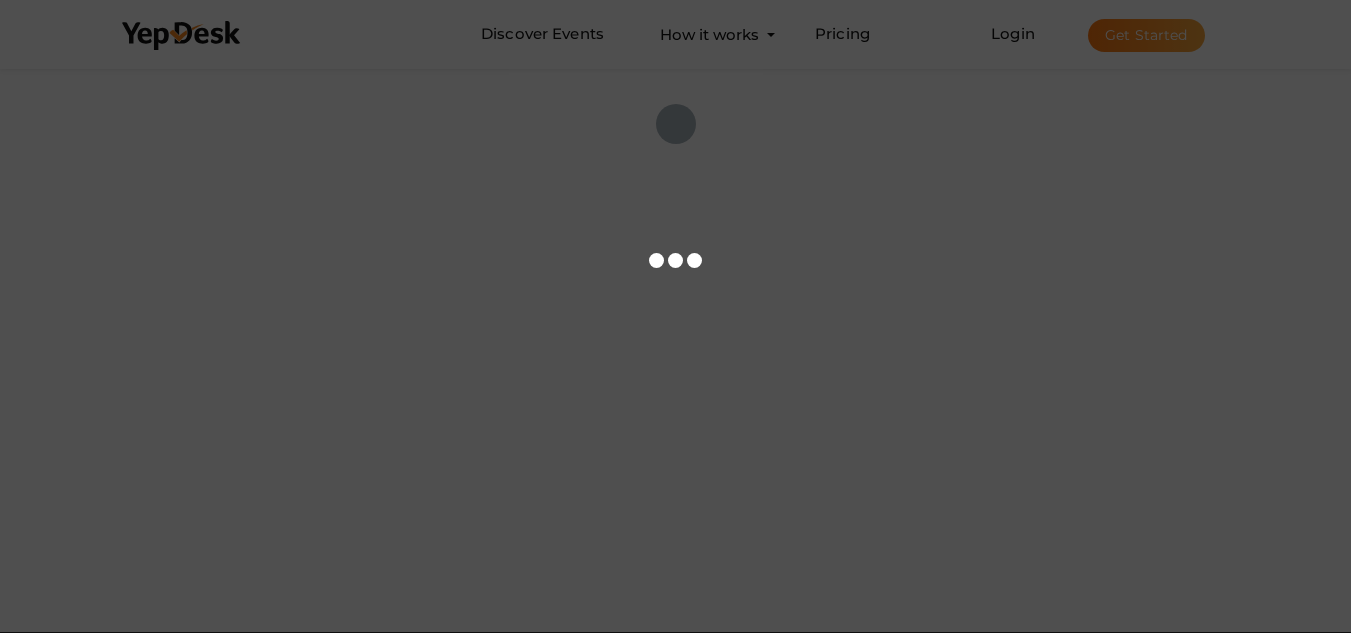 scroll, scrollTop: 0, scrollLeft: 0, axis: both 